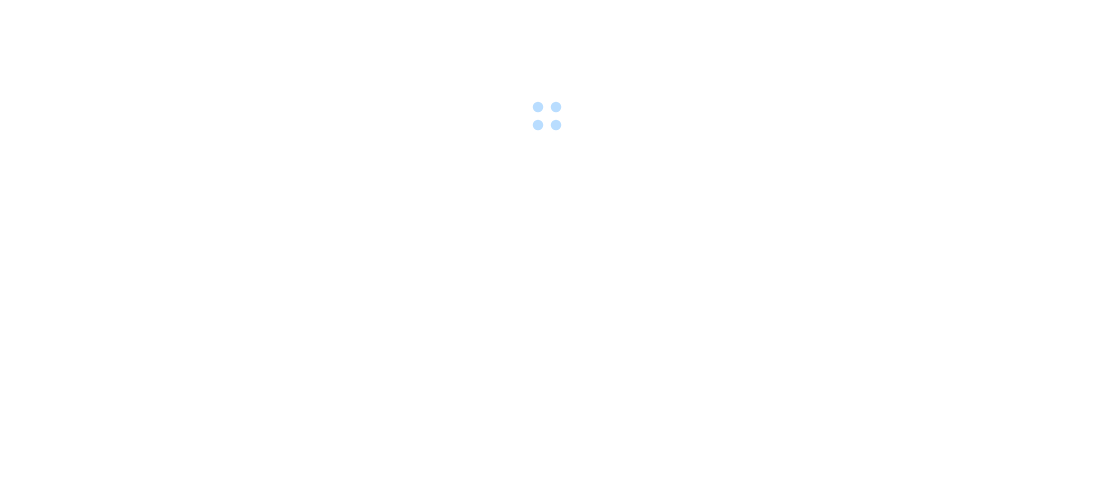 scroll, scrollTop: 0, scrollLeft: 0, axis: both 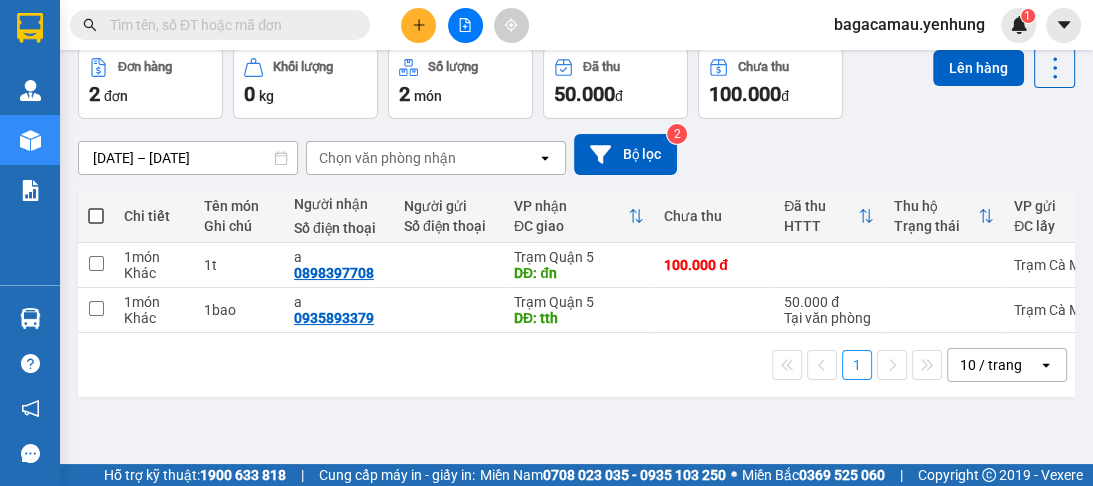 click on "open" 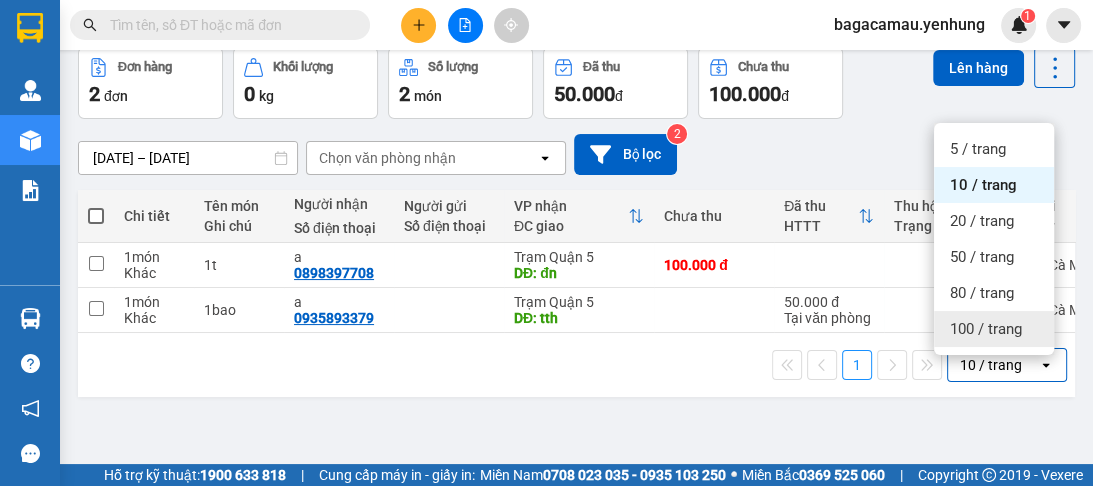 click on "100 / trang" at bounding box center [986, 329] 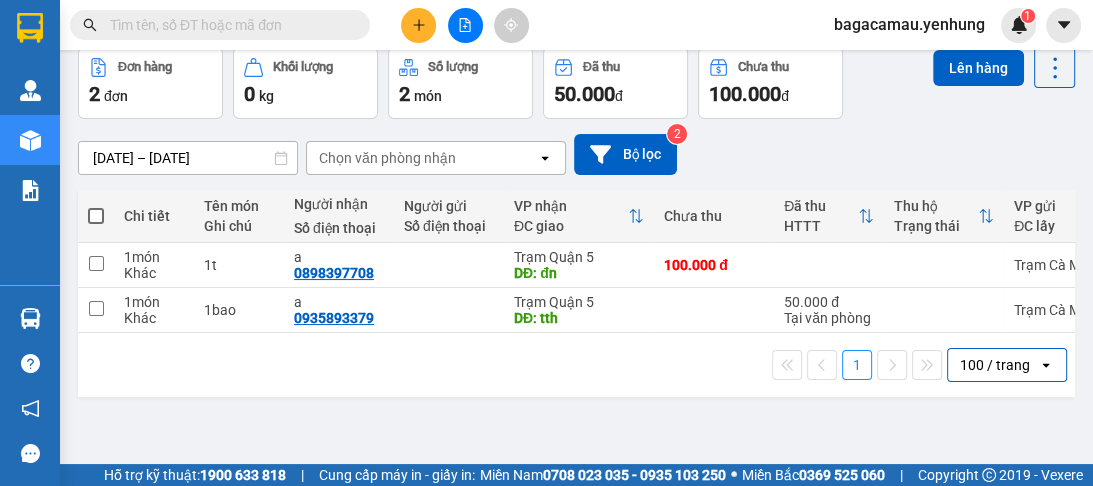 click at bounding box center (465, 25) 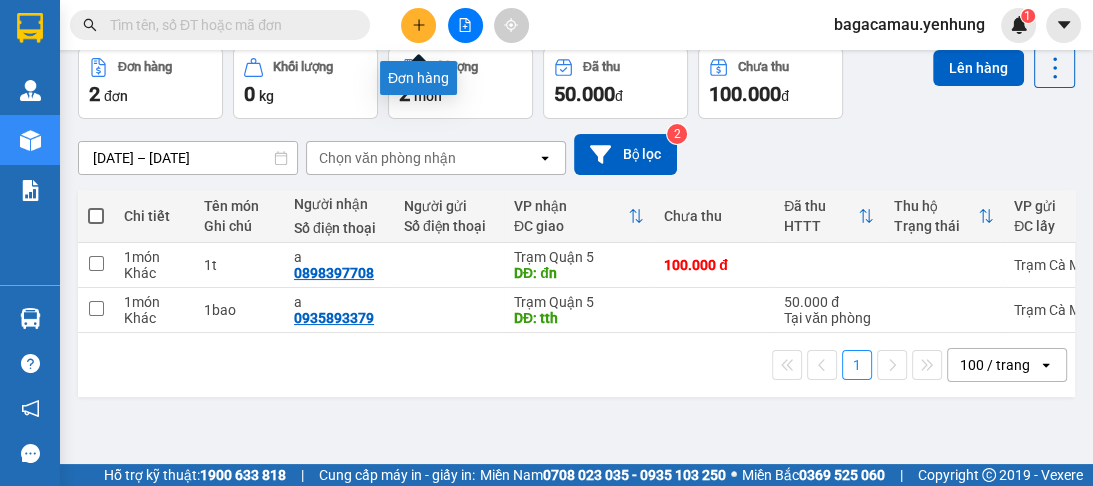 click at bounding box center (418, 25) 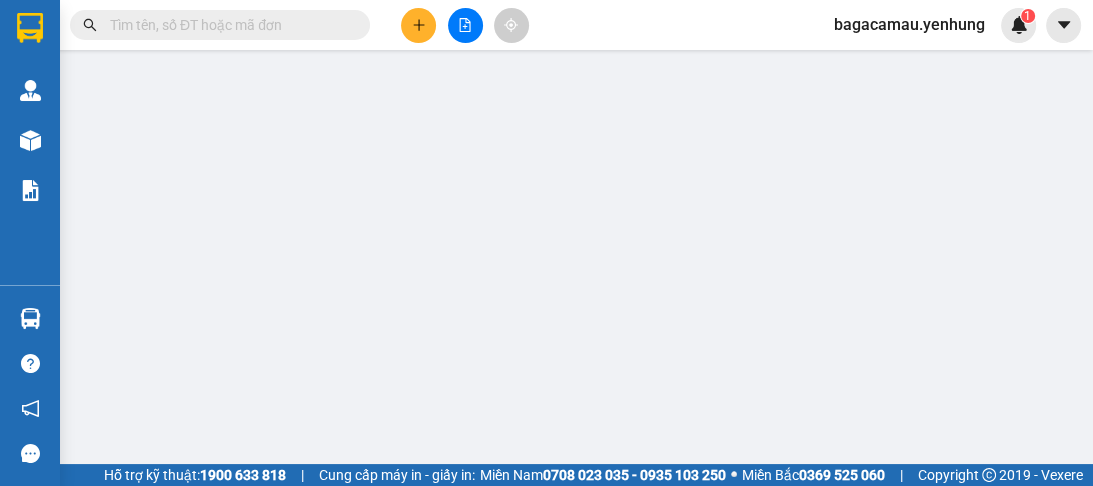scroll, scrollTop: 0, scrollLeft: 0, axis: both 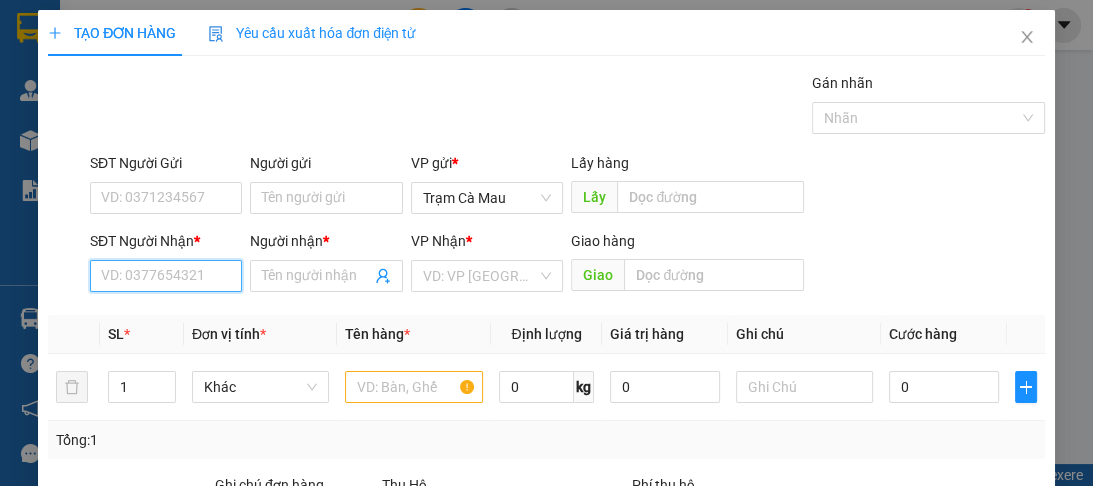 click on "SĐT Người Nhận  *" at bounding box center [166, 276] 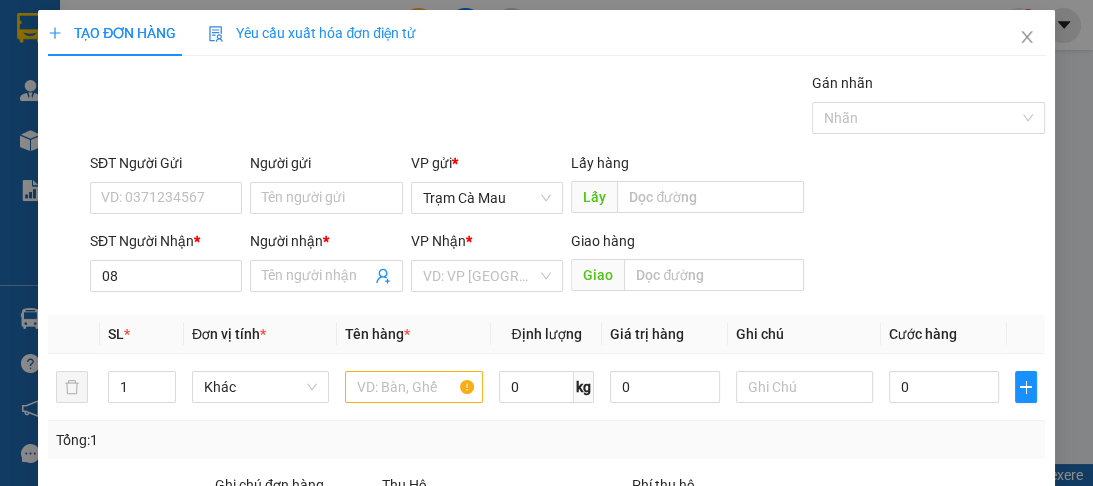 drag, startPoint x: 208, startPoint y: 264, endPoint x: 629, endPoint y: 89, distance: 455.92325 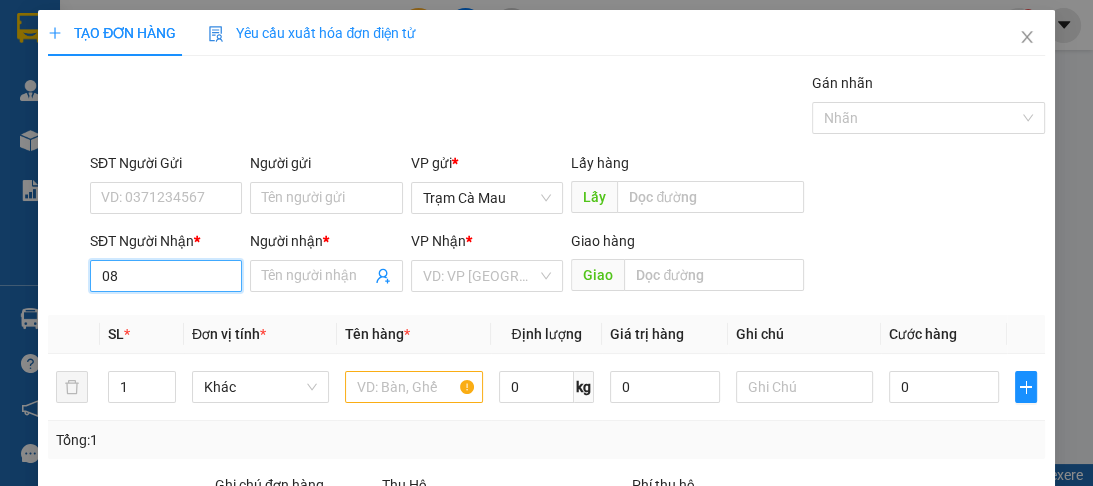 click on "08" at bounding box center (166, 276) 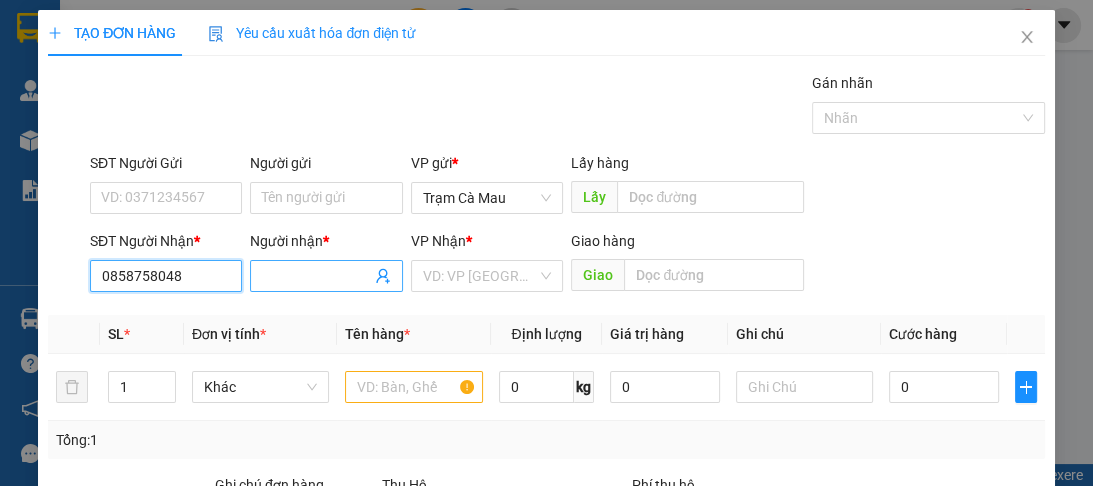 type on "0858758048" 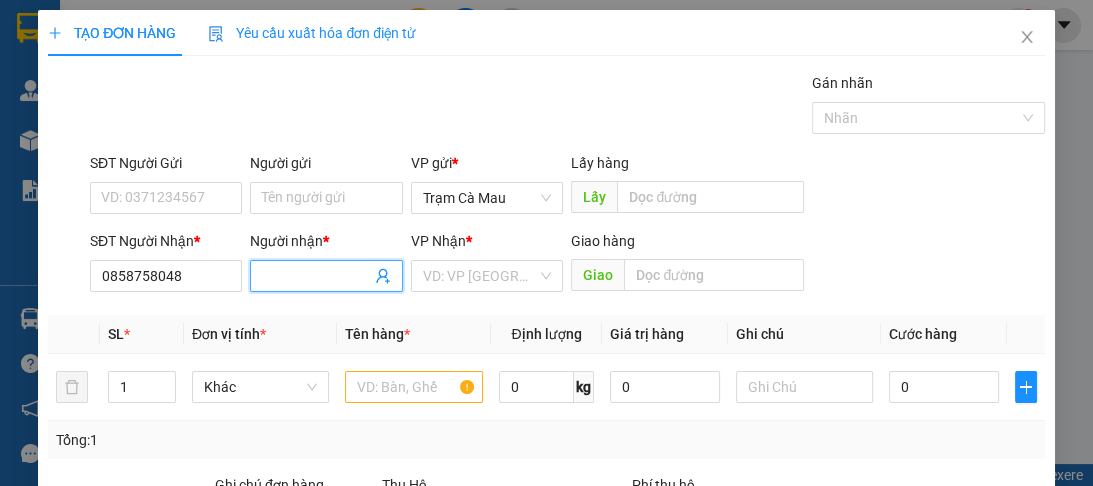 click on "Người nhận  *" at bounding box center (316, 276) 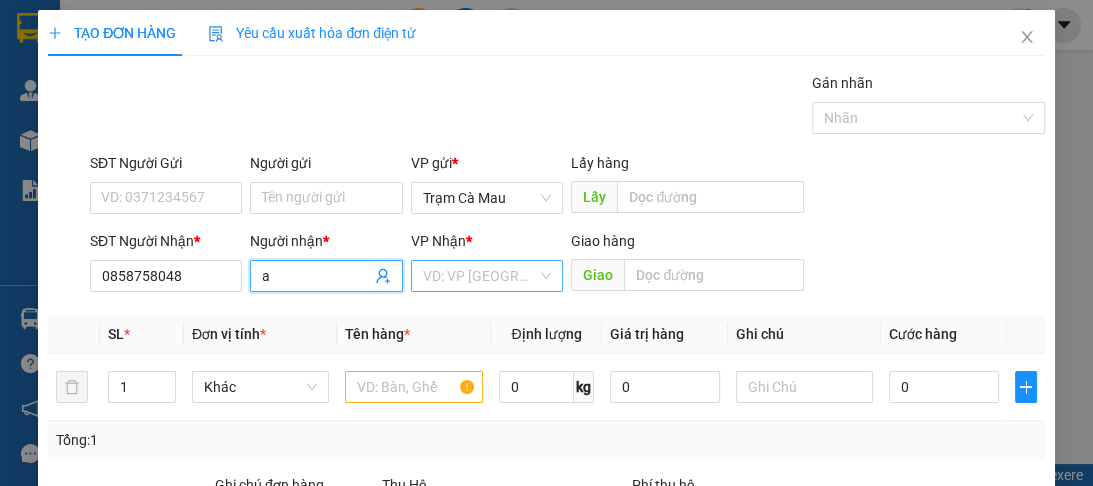 type on "a" 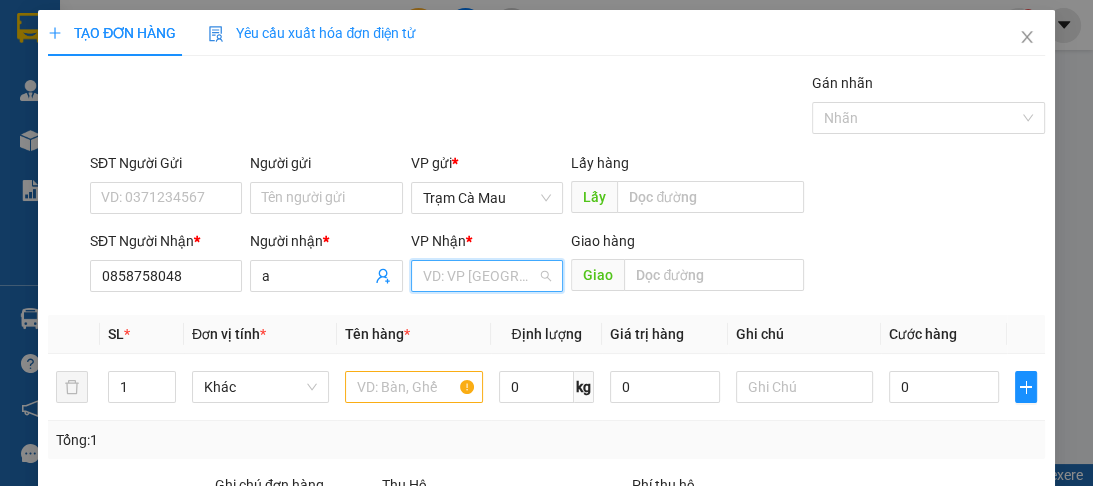 click at bounding box center [480, 276] 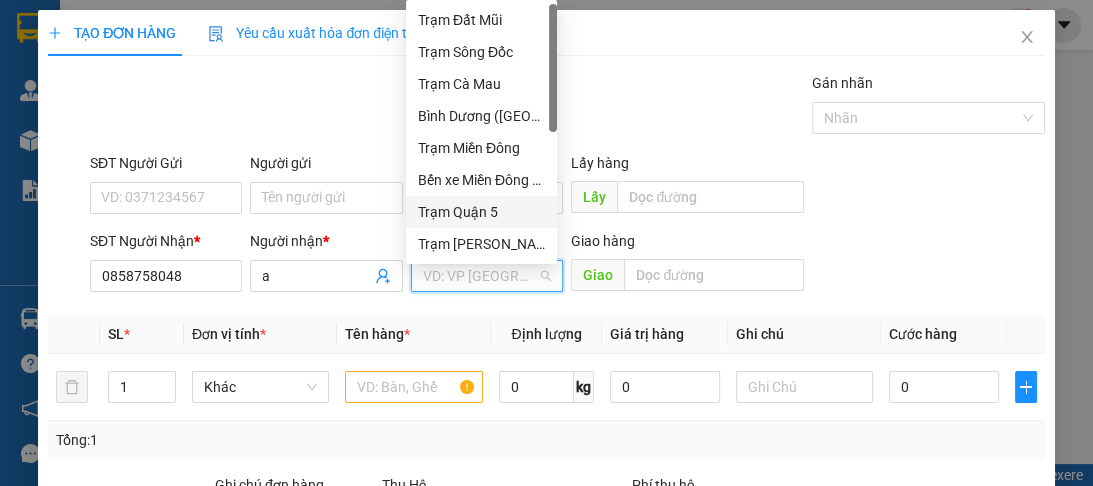 click on "Trạm Quận 5" at bounding box center (481, 212) 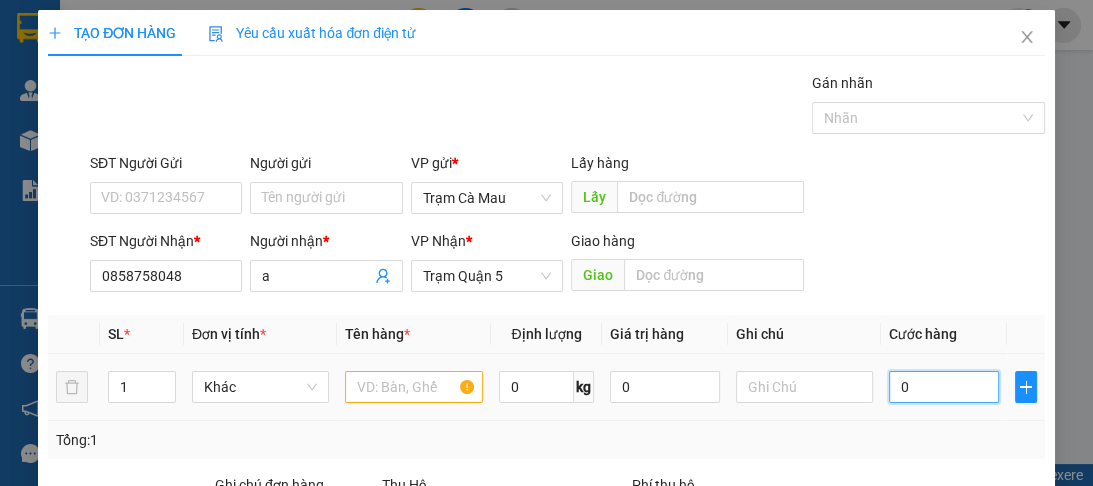 click on "0" at bounding box center [944, 387] 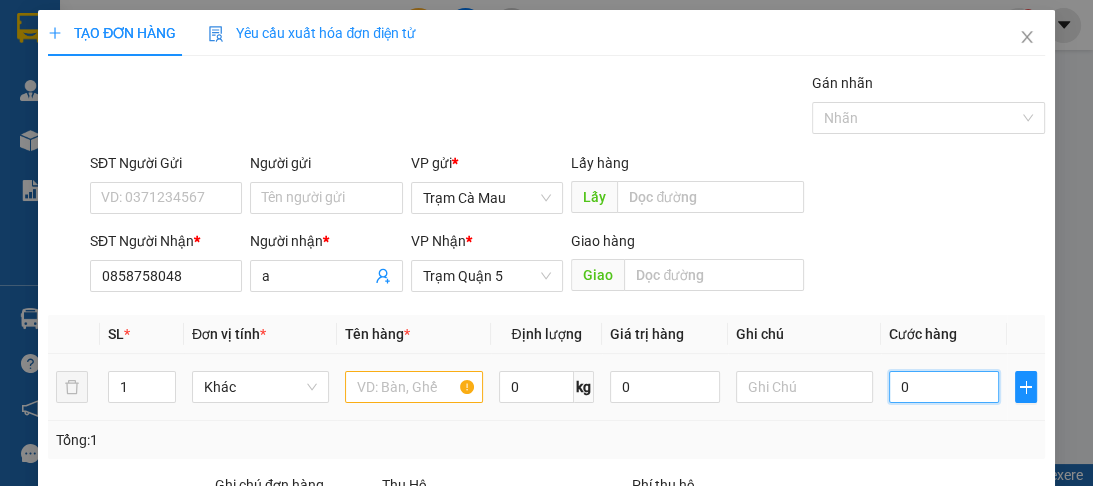 type on "8" 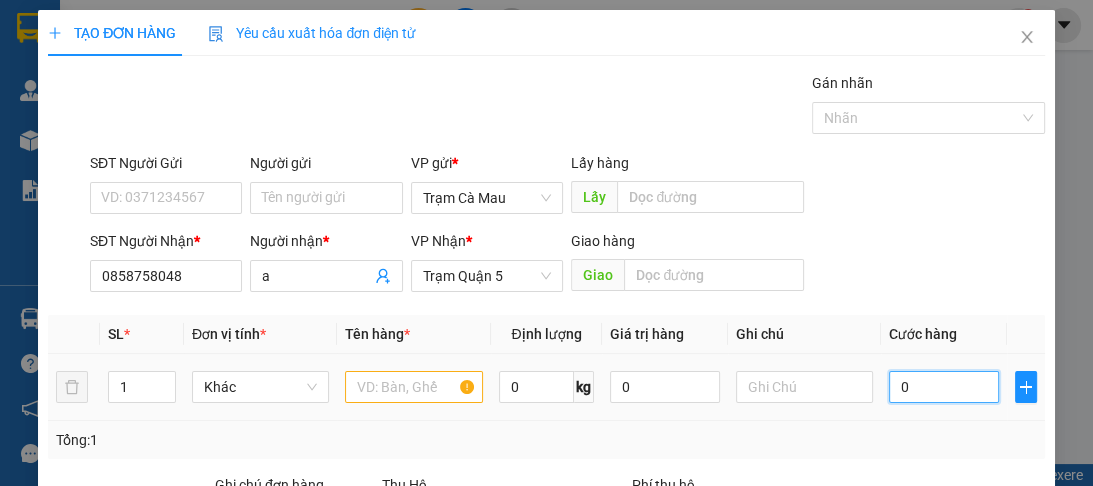 type on "8" 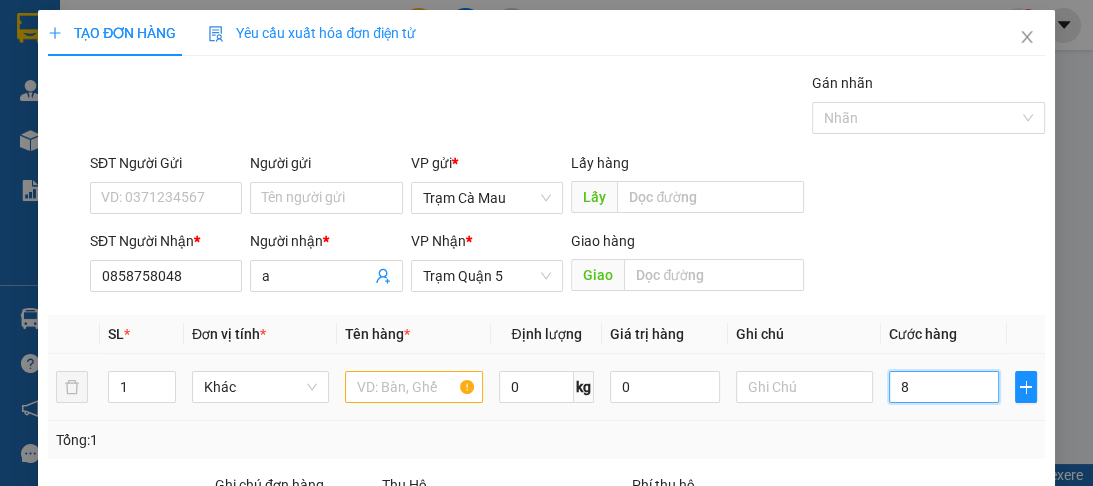 type on "80" 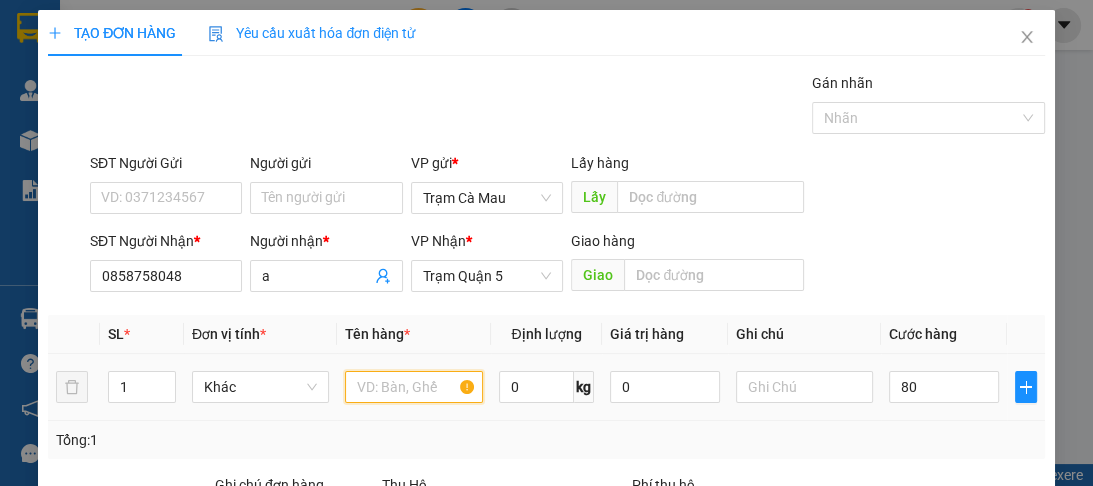type on "80.000" 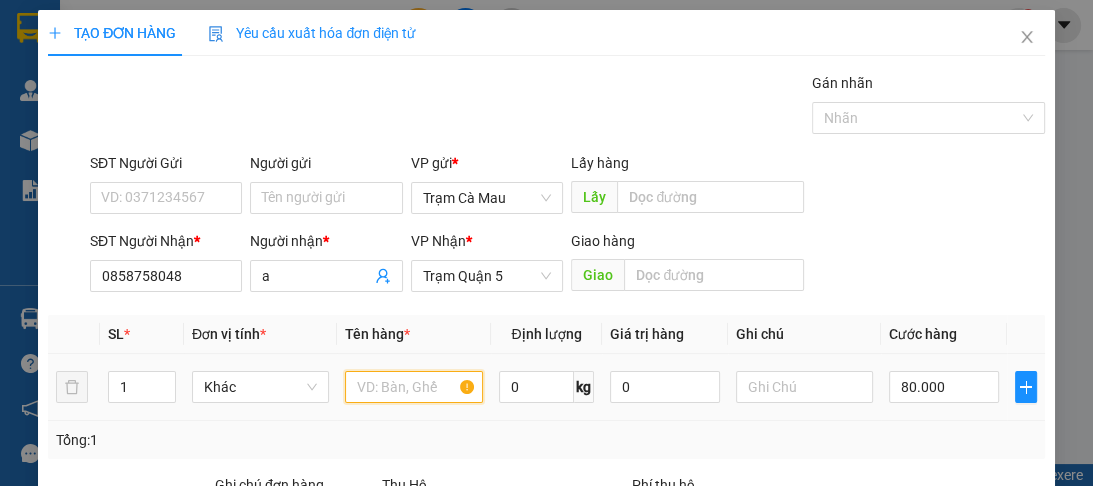 type on "80.000" 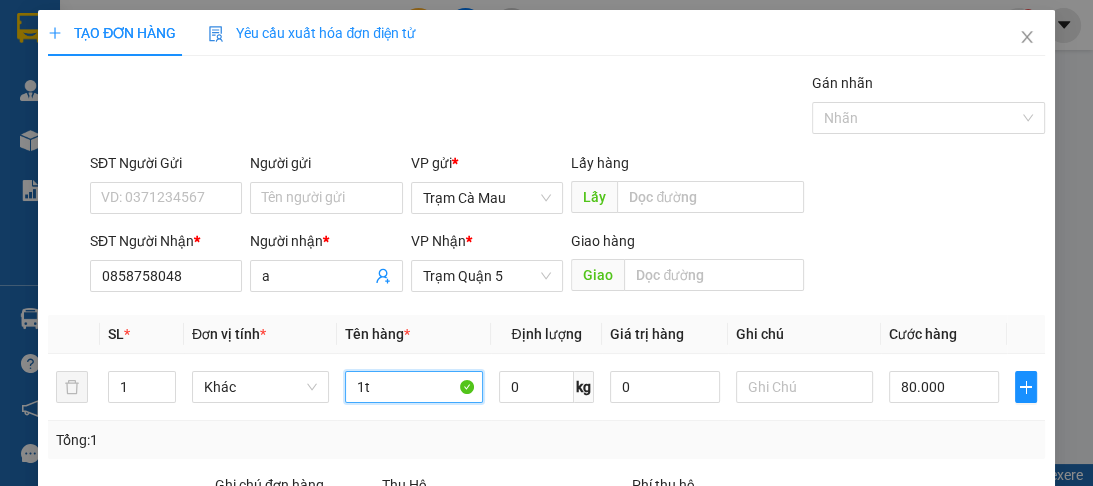 scroll, scrollTop: 240, scrollLeft: 0, axis: vertical 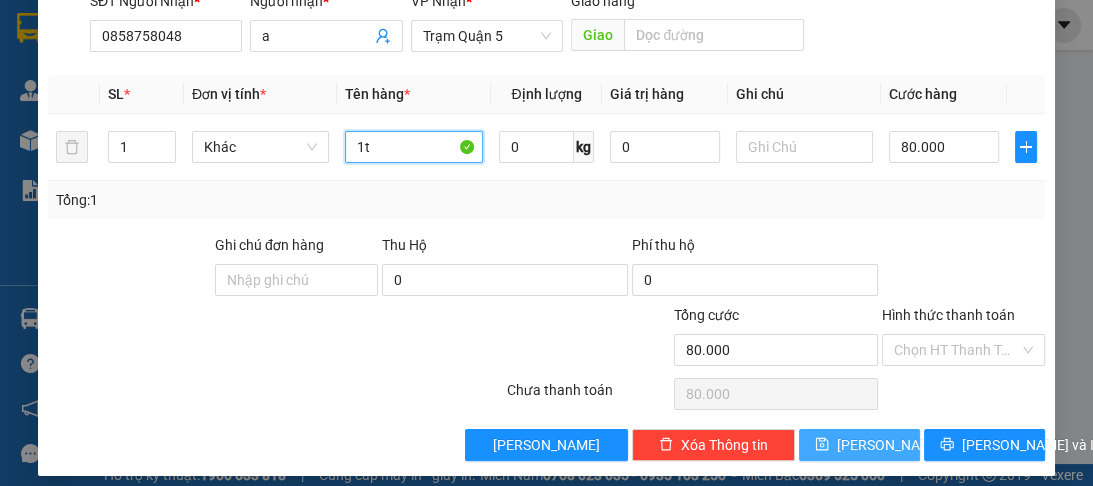 type on "1t" 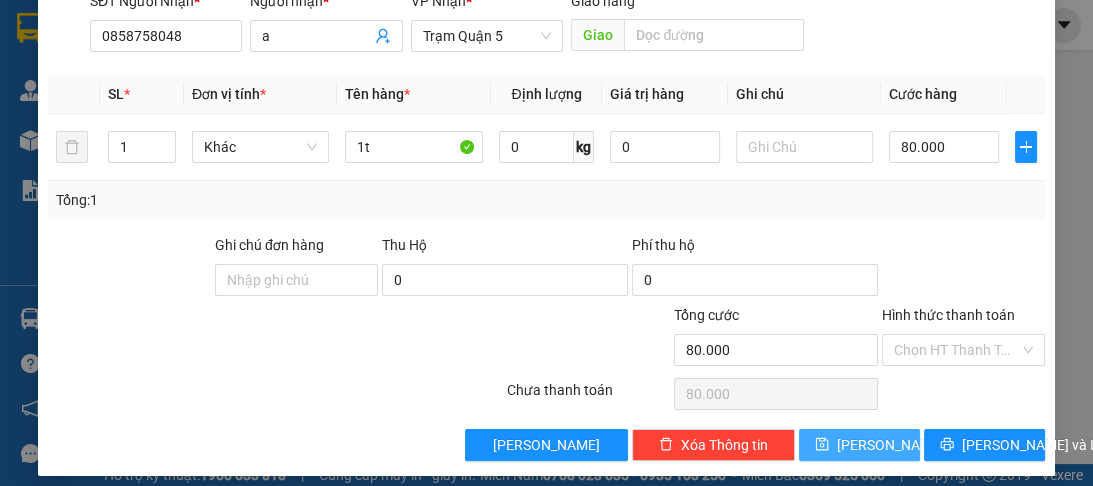 click on "Lưu" at bounding box center [859, 445] 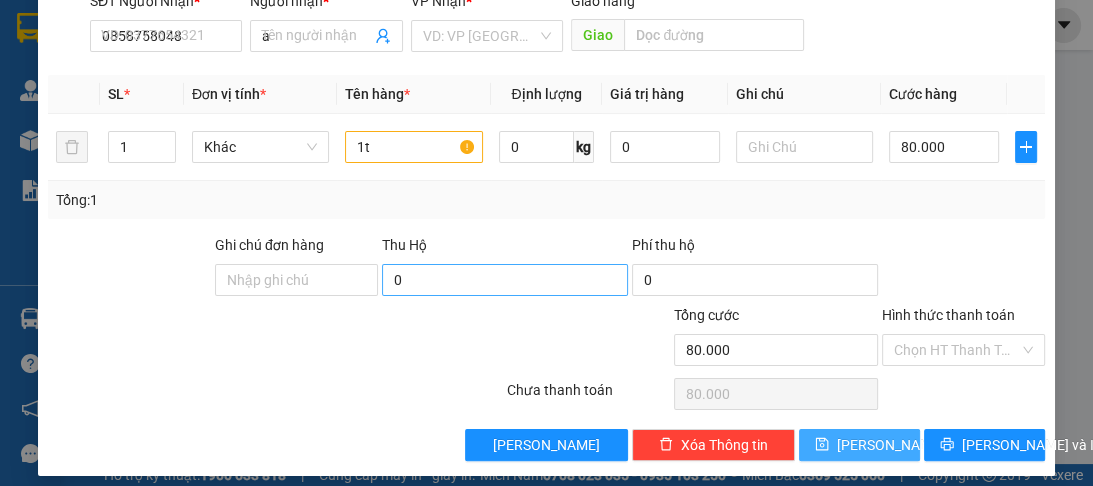 type 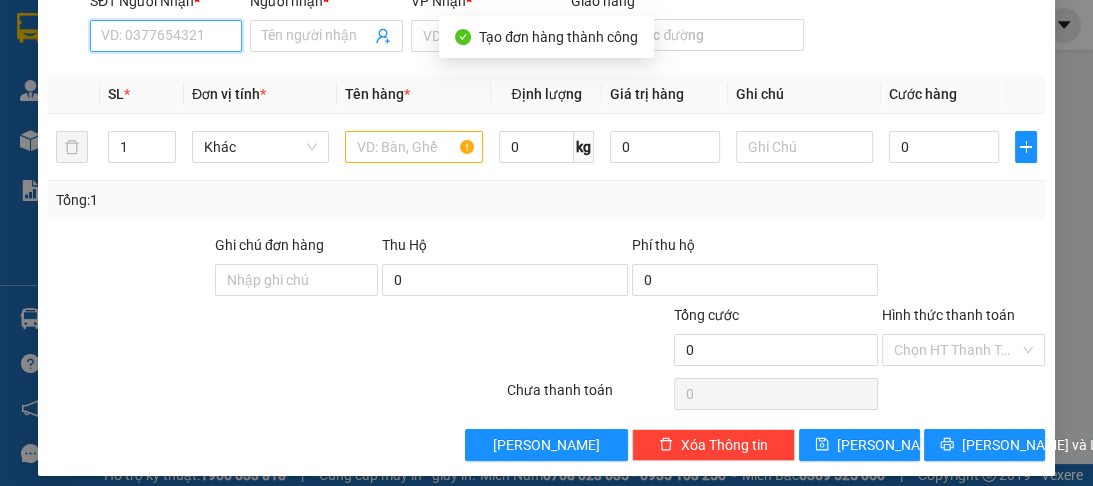 click on "SĐT Người Nhận  *" at bounding box center [166, 36] 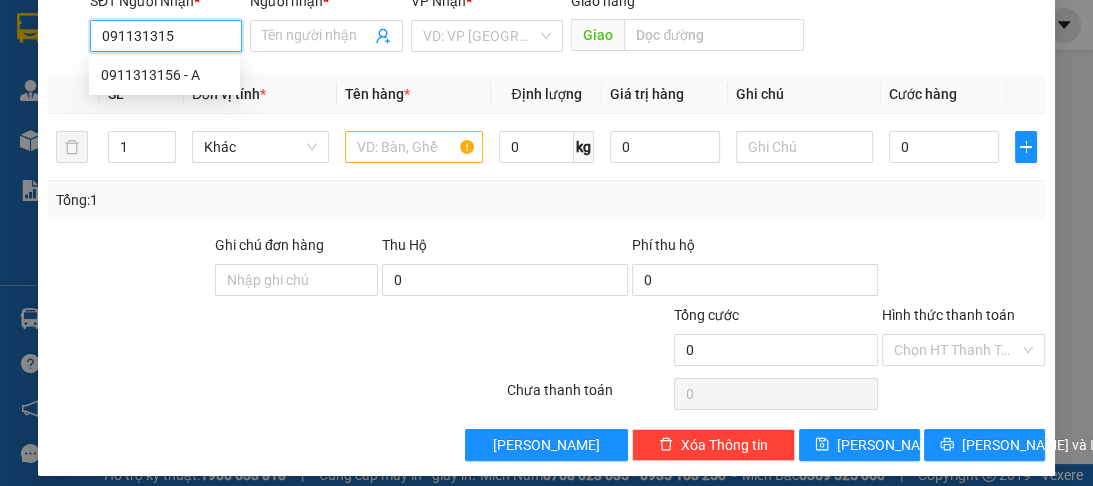 type on "0911313156" 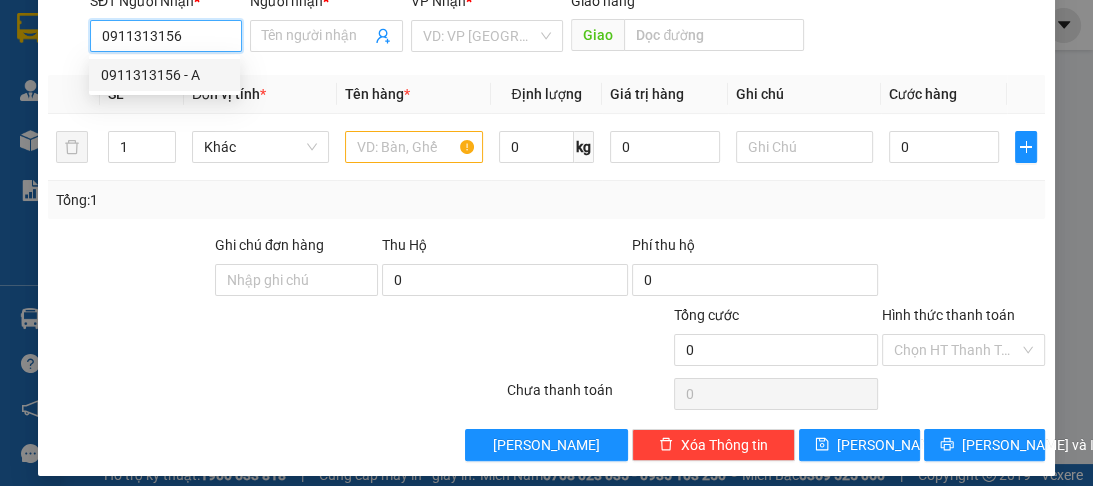 click on "0911313156 - A" at bounding box center (164, 75) 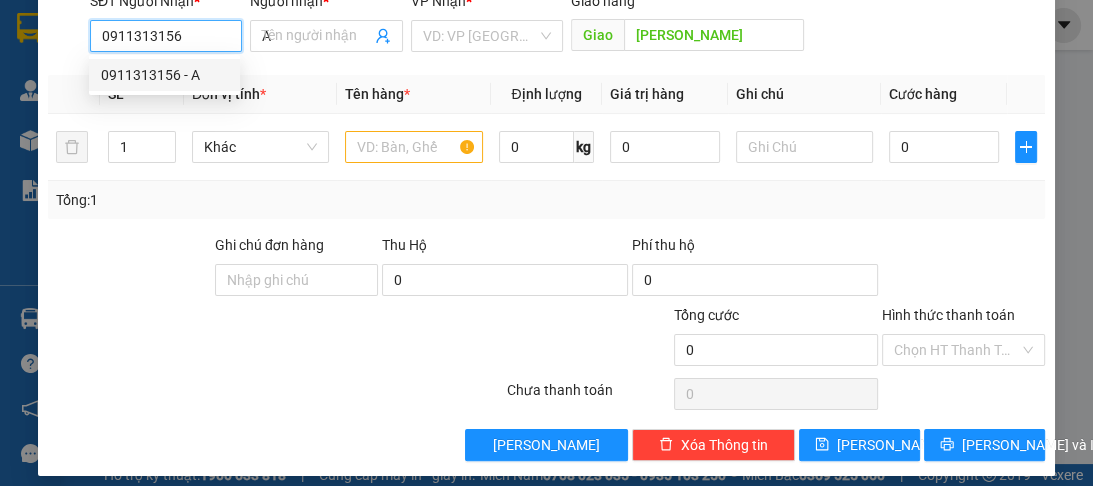 type on "70.000" 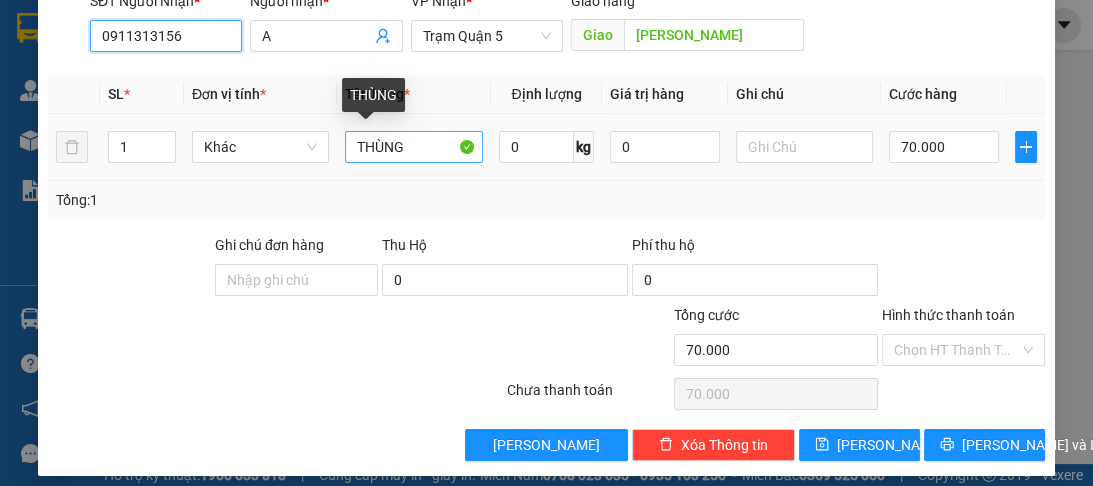 type on "0911313156" 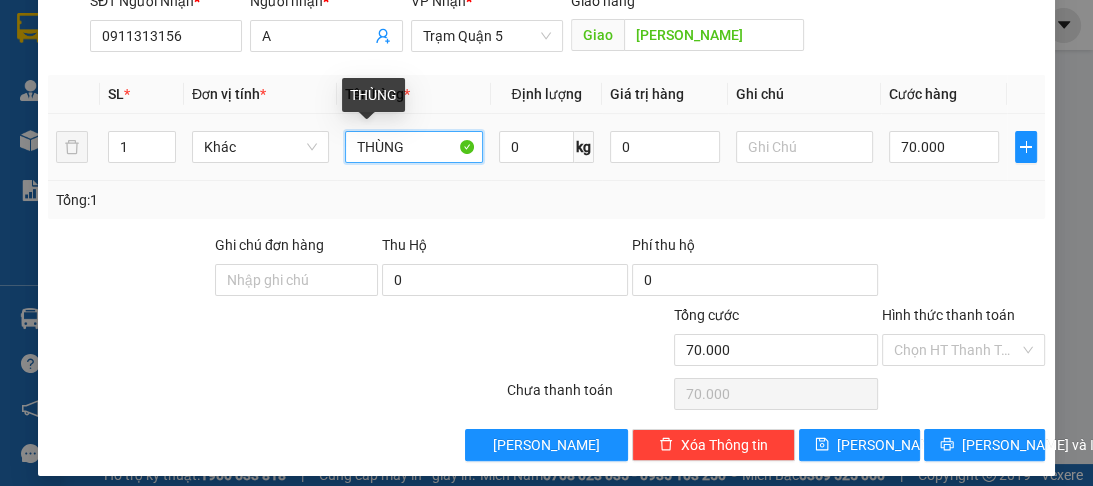 click on "THÙNG" at bounding box center (413, 147) 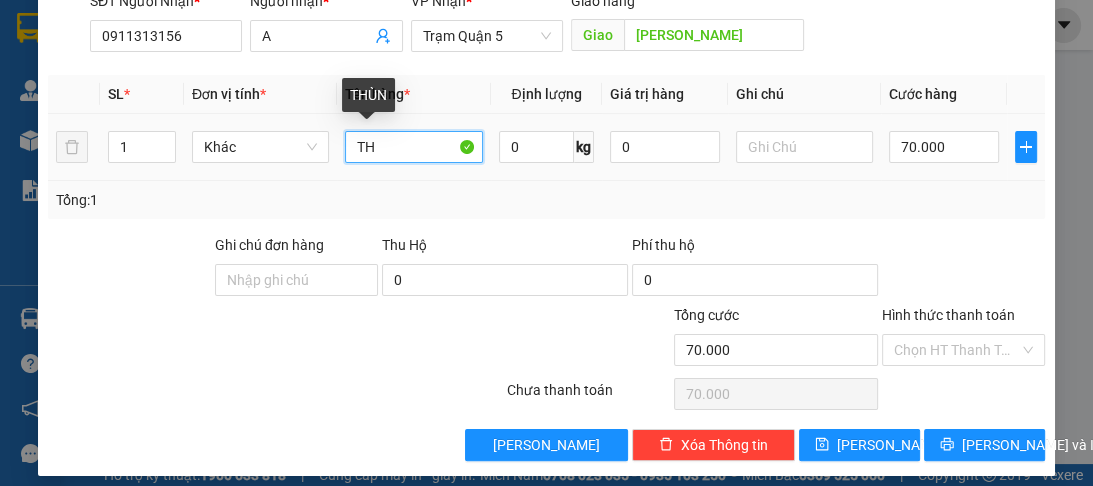 type on "T" 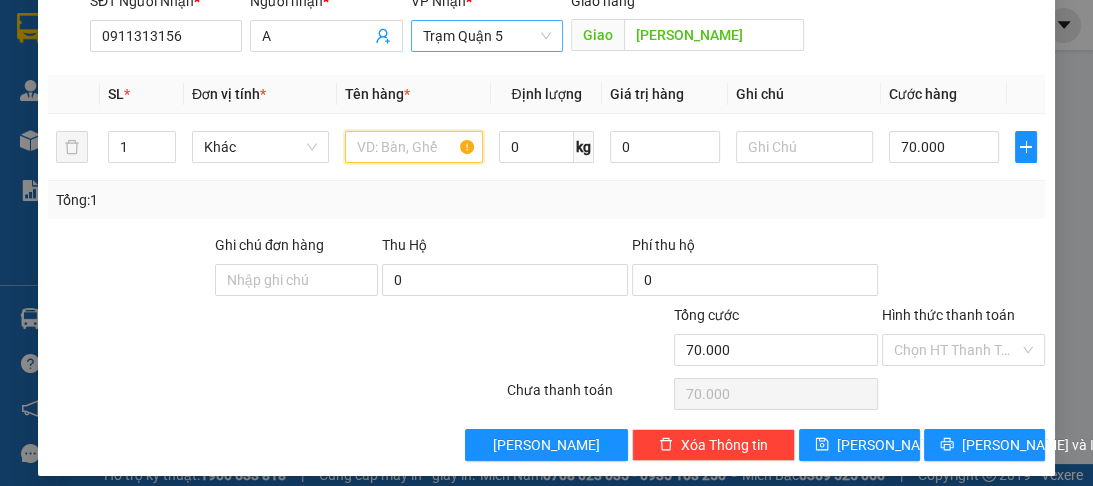 click on "Trạm Quận 5" at bounding box center (487, 36) 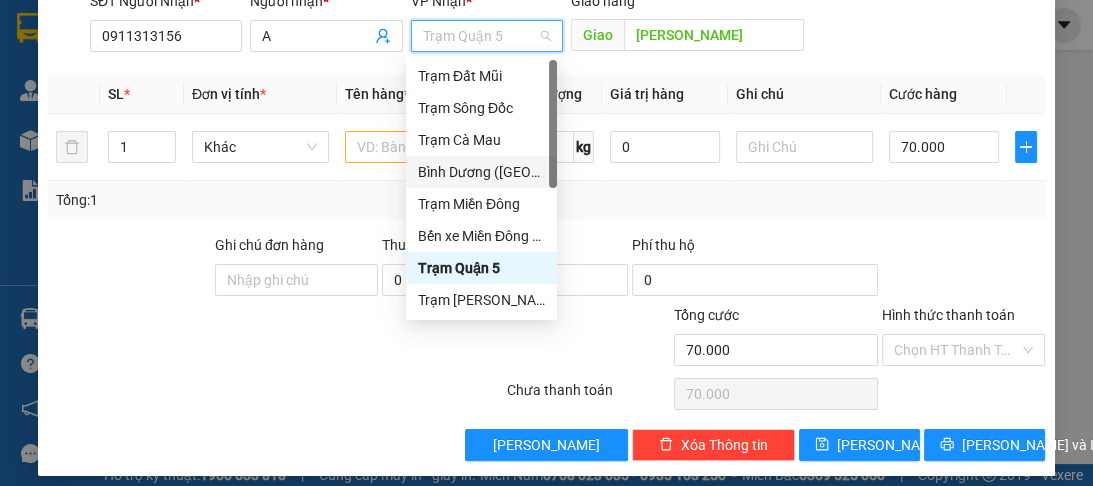 click on "Bình Dương (BX Bàu Bàng)" at bounding box center [481, 172] 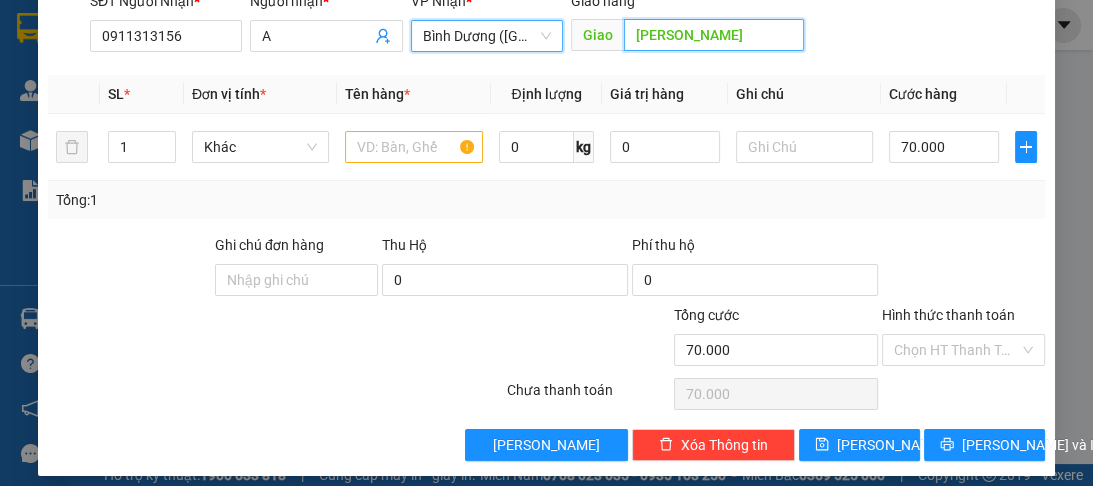 click on "C D QUANG TRUNG" at bounding box center (714, 35) 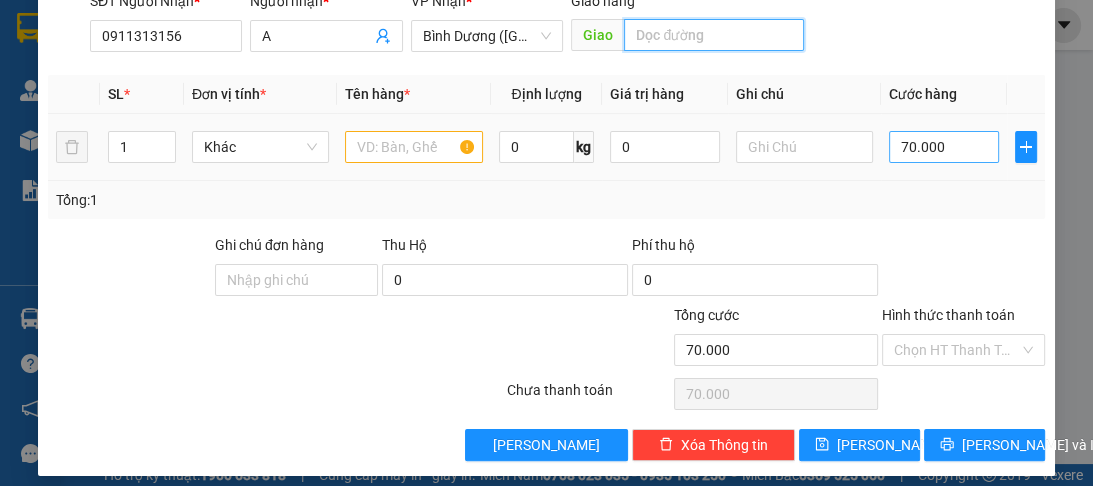 type 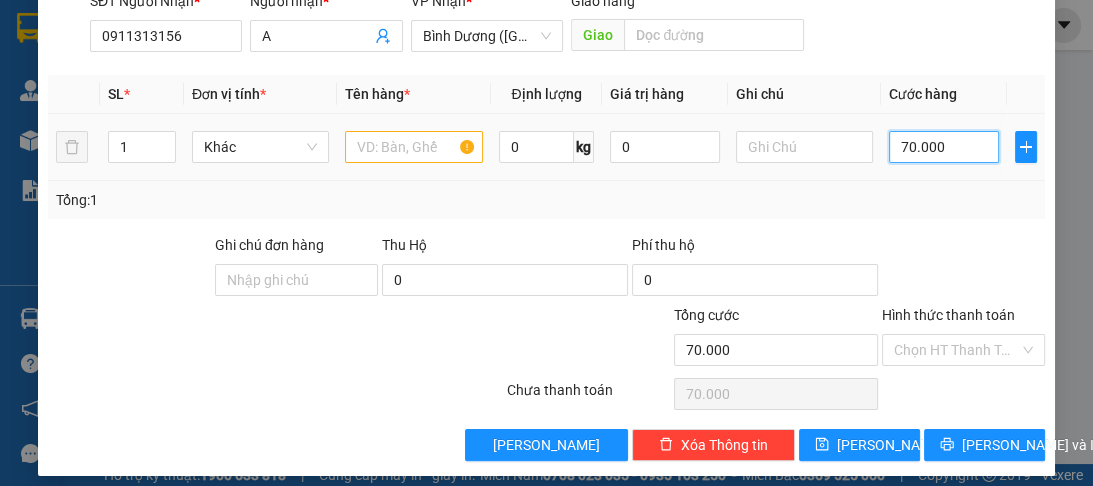 click on "70.000" at bounding box center [944, 147] 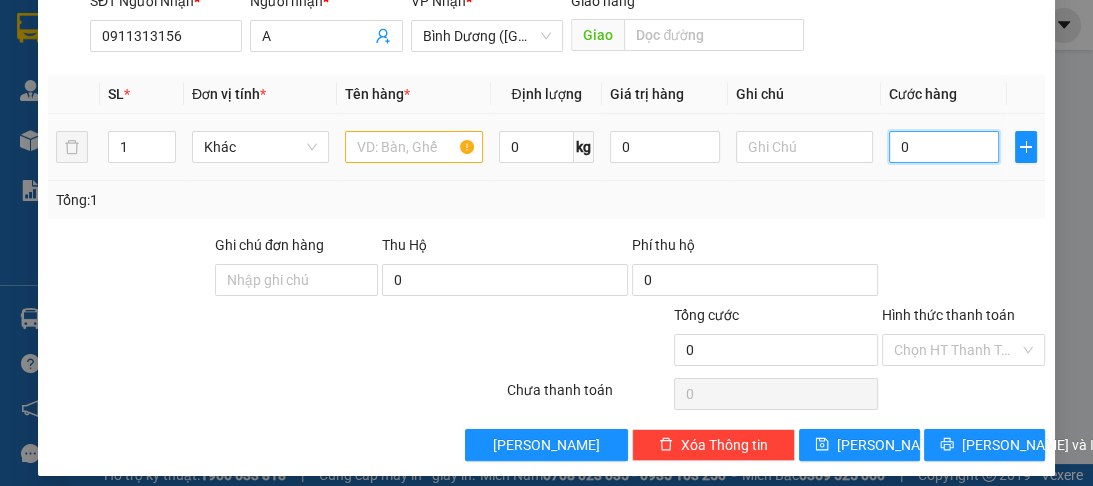 type on "6" 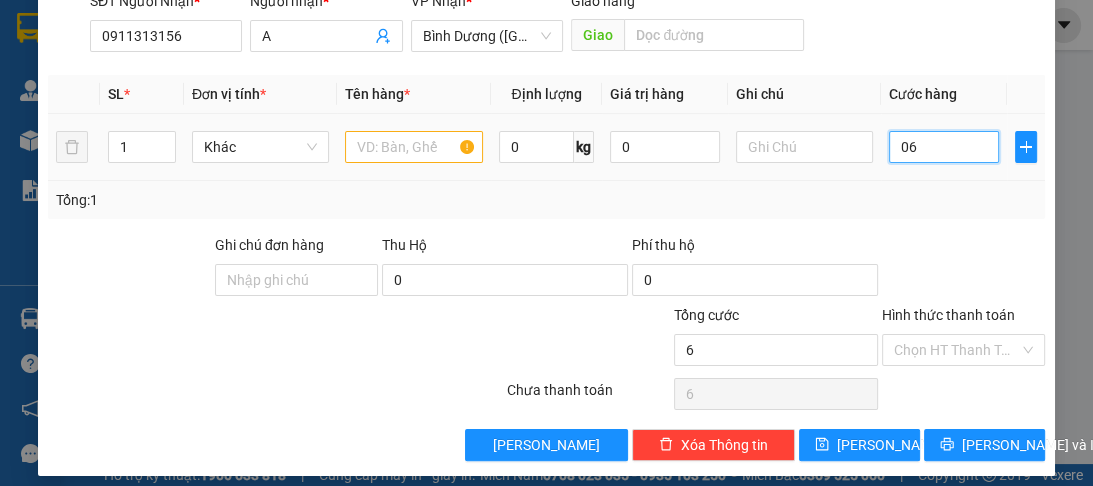 type on "60" 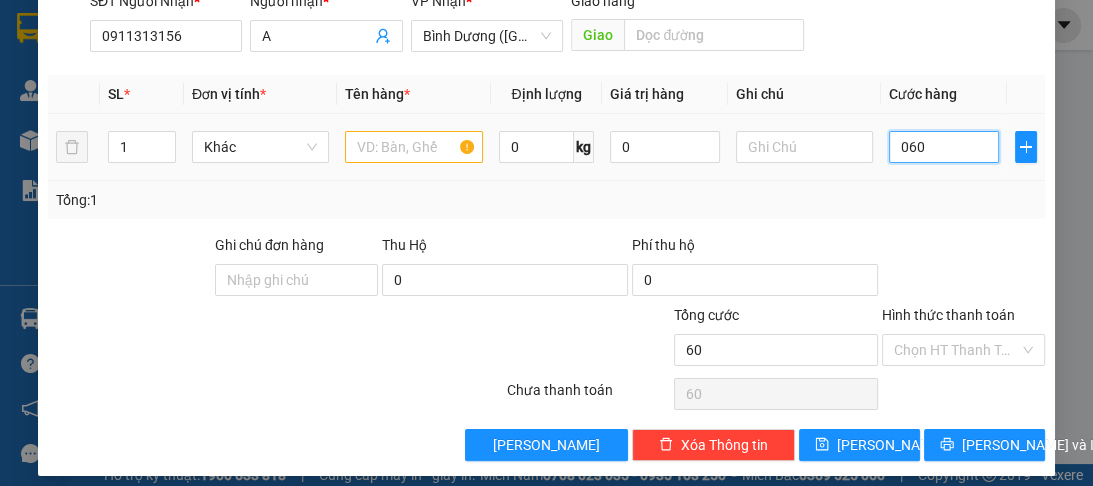 type on "600" 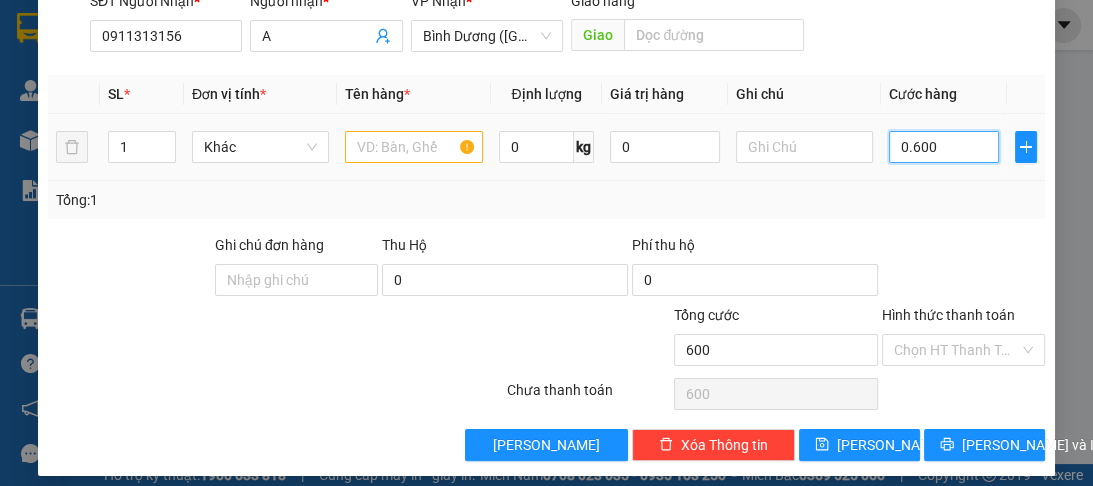 type on "0.600" 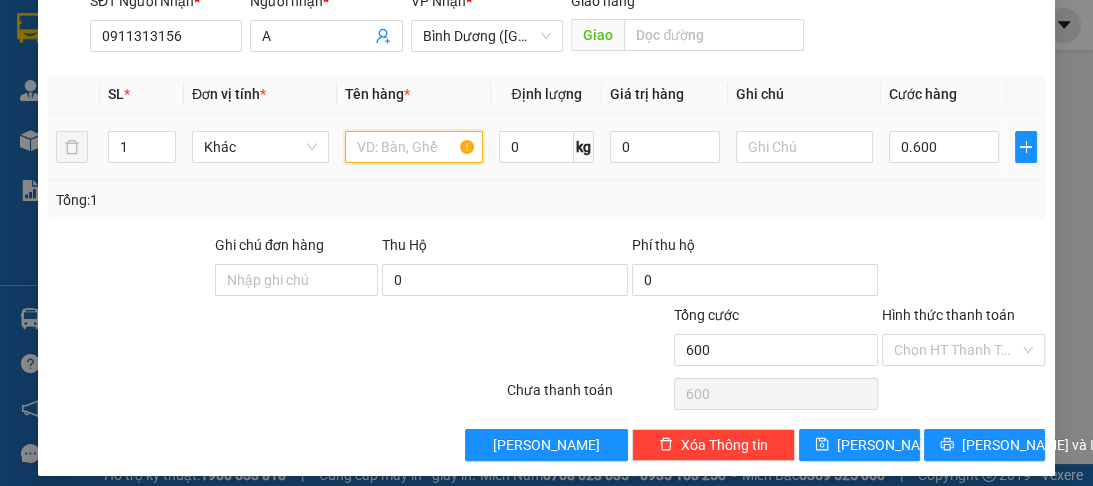 type on "600.000" 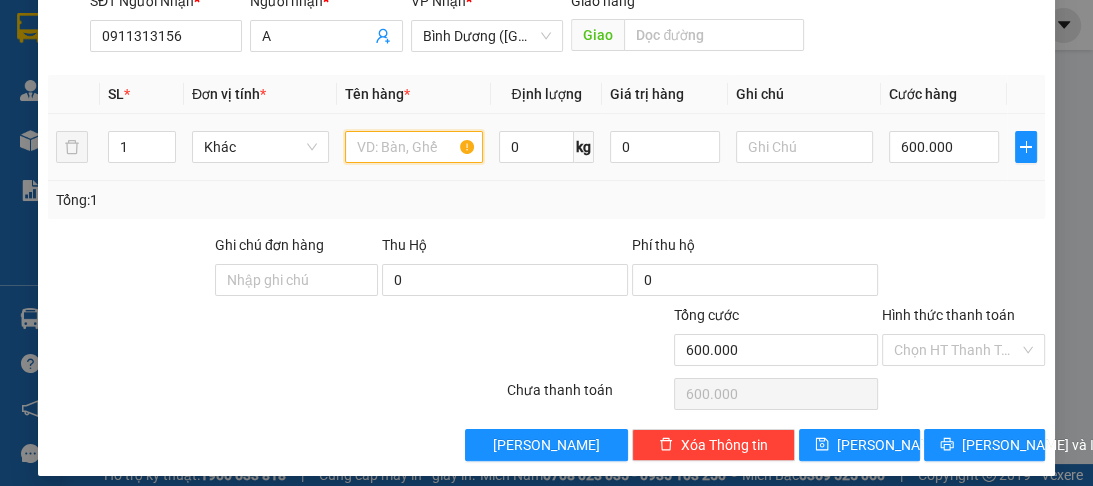 click at bounding box center (413, 147) 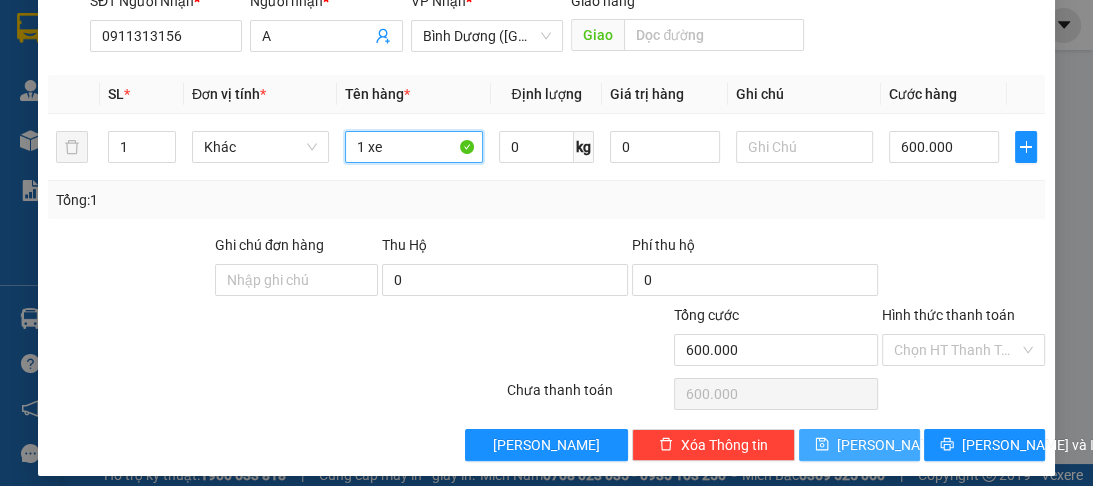type on "1 xe" 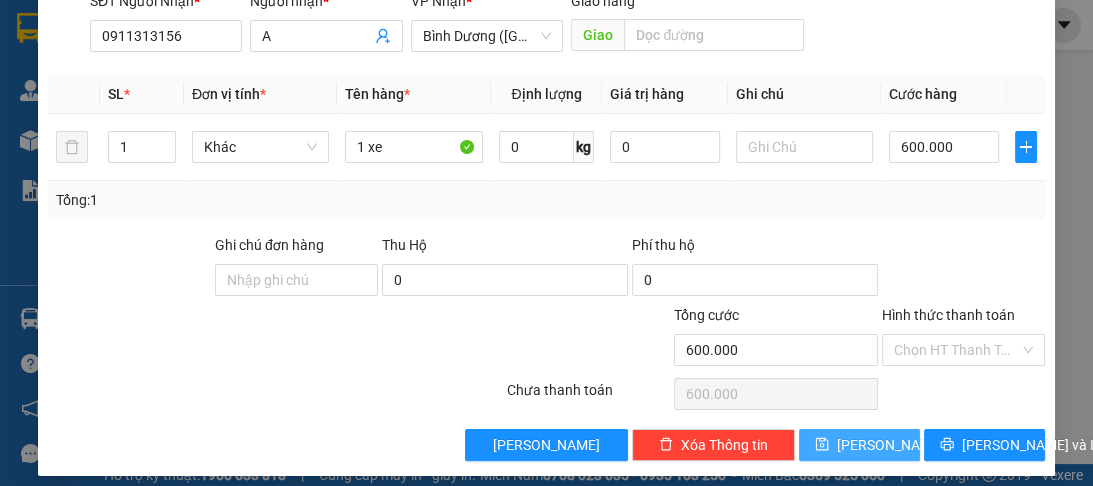 click on "Lưu" at bounding box center [890, 445] 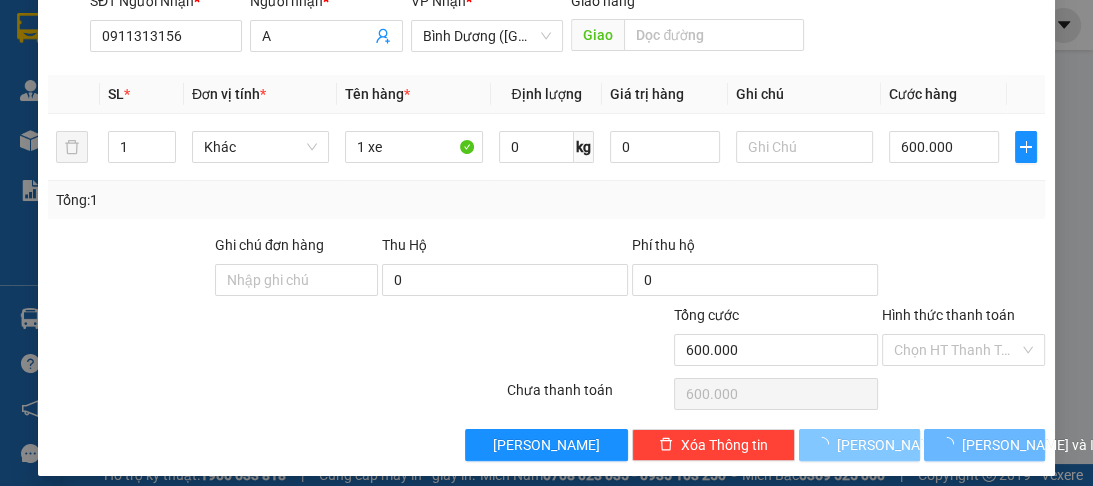 type 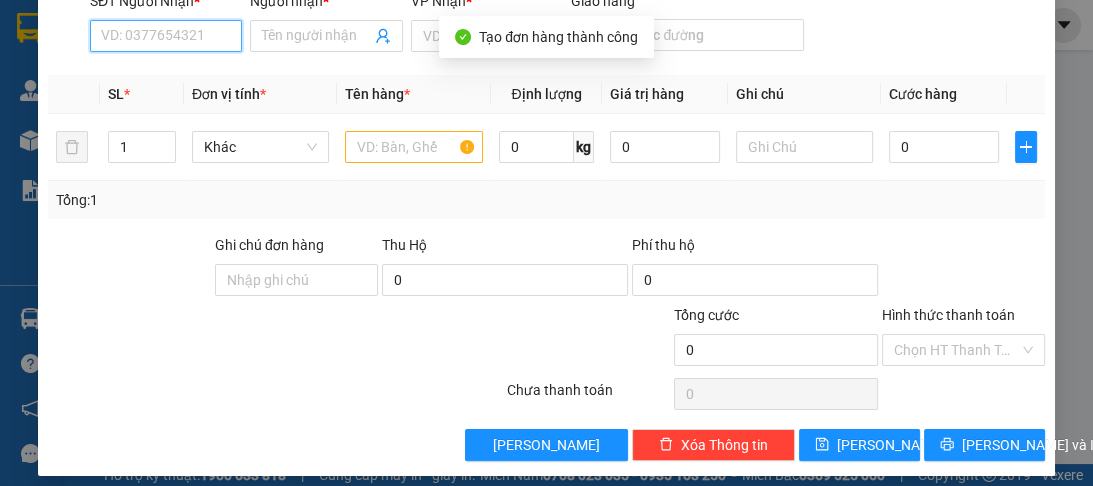 click on "SĐT Người Nhận  *" at bounding box center (166, 36) 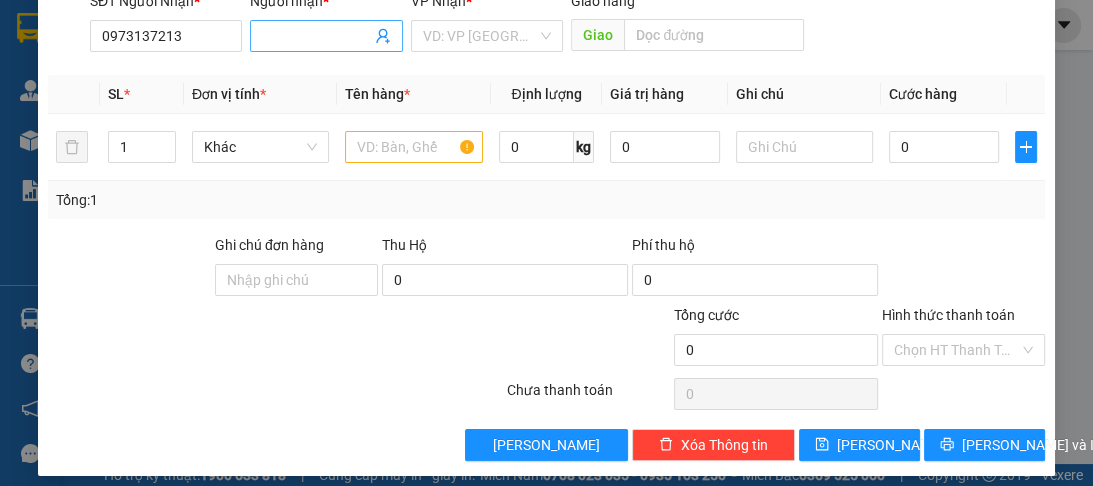 click on "Người nhận  *" at bounding box center (316, 36) 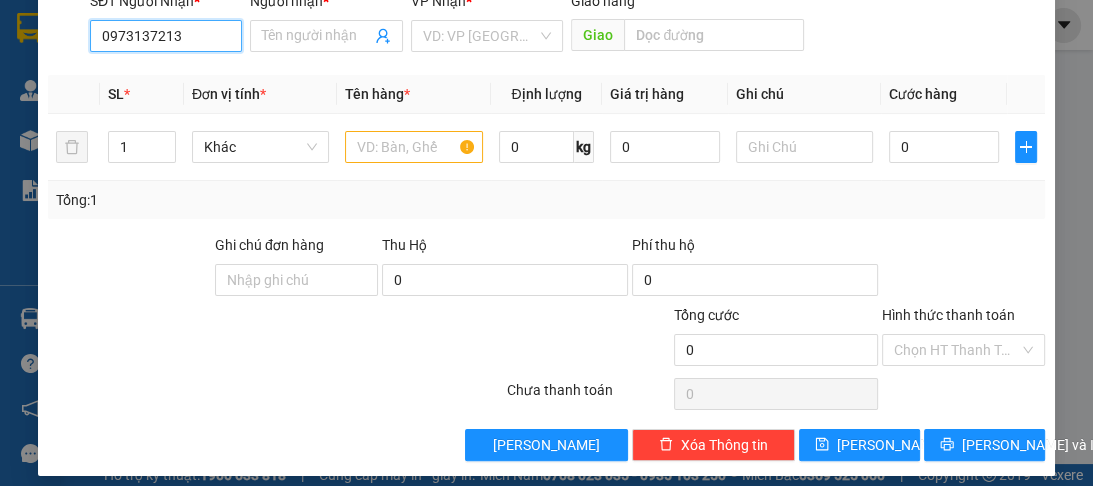 click on "0973137213" at bounding box center (166, 36) 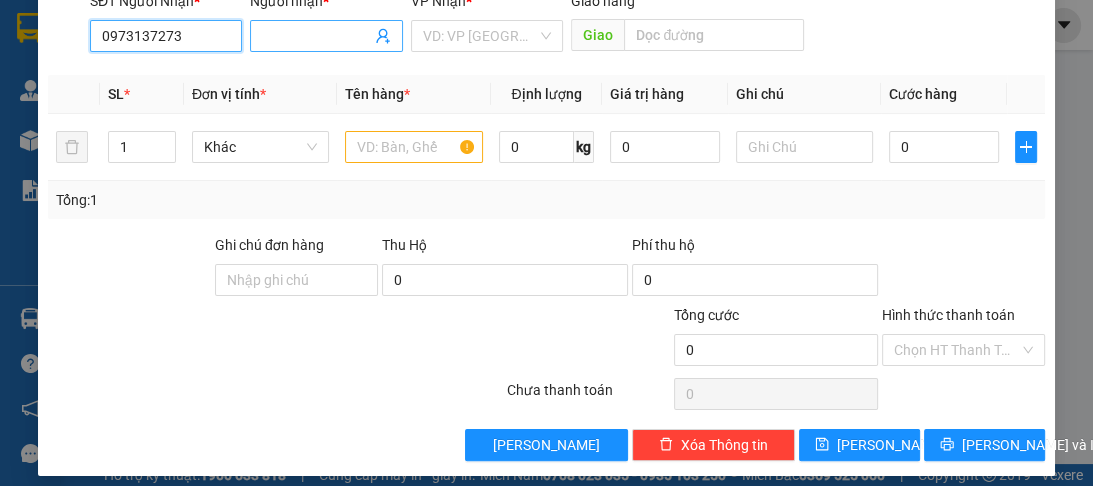 type on "0973137273" 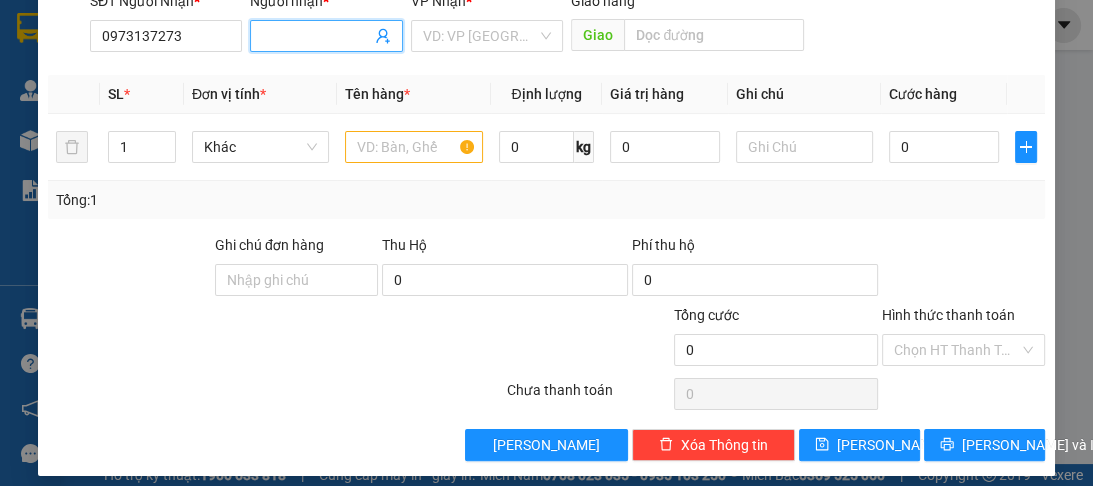 click on "Người nhận  *" at bounding box center (316, 36) 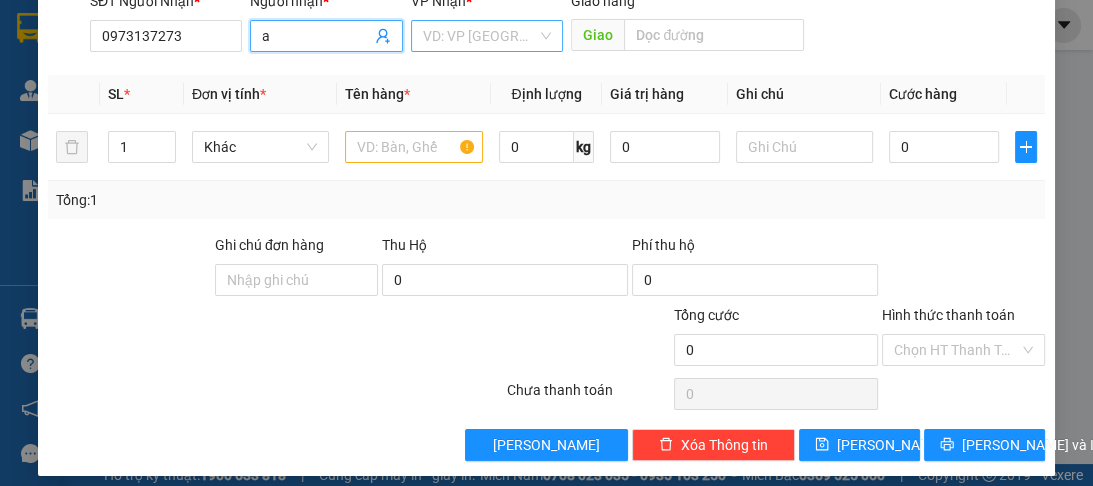 type on "a" 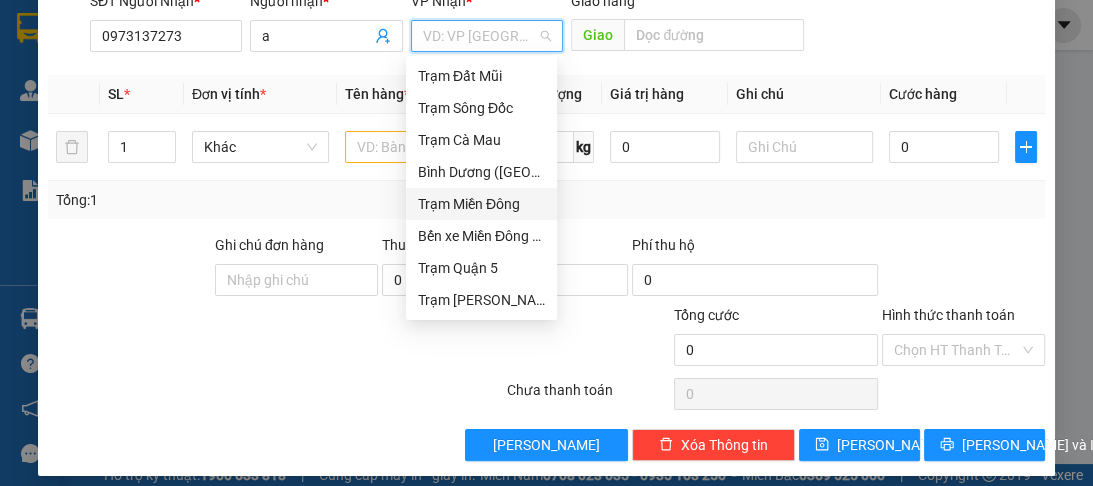 click on "Trạm Miền Đông" at bounding box center (481, 204) 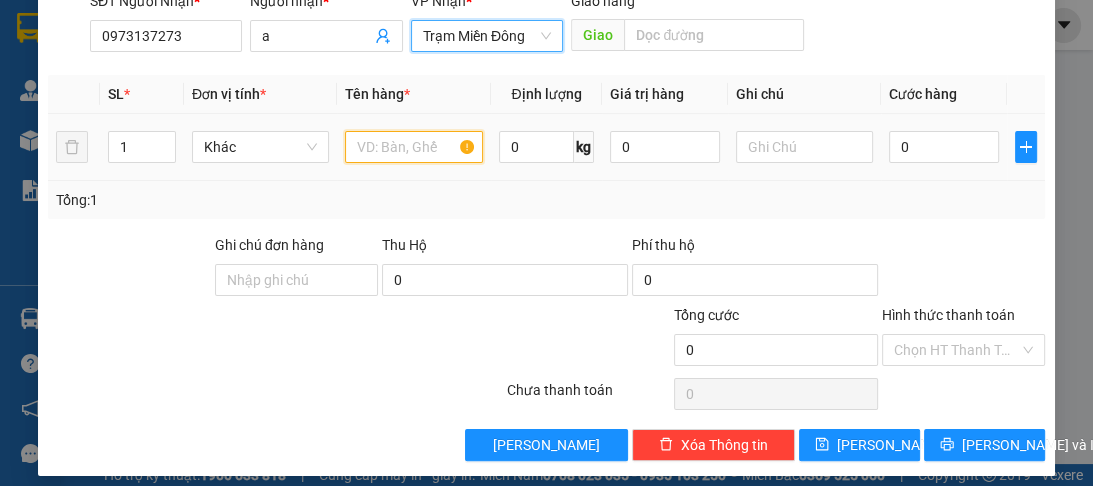 click at bounding box center (413, 147) 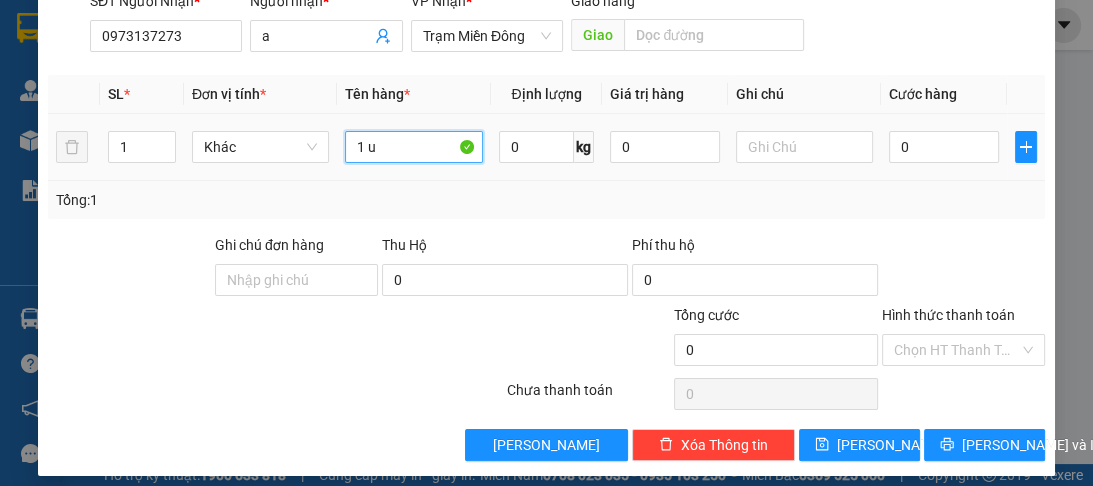 drag, startPoint x: 406, startPoint y: 151, endPoint x: 445, endPoint y: 152, distance: 39.012817 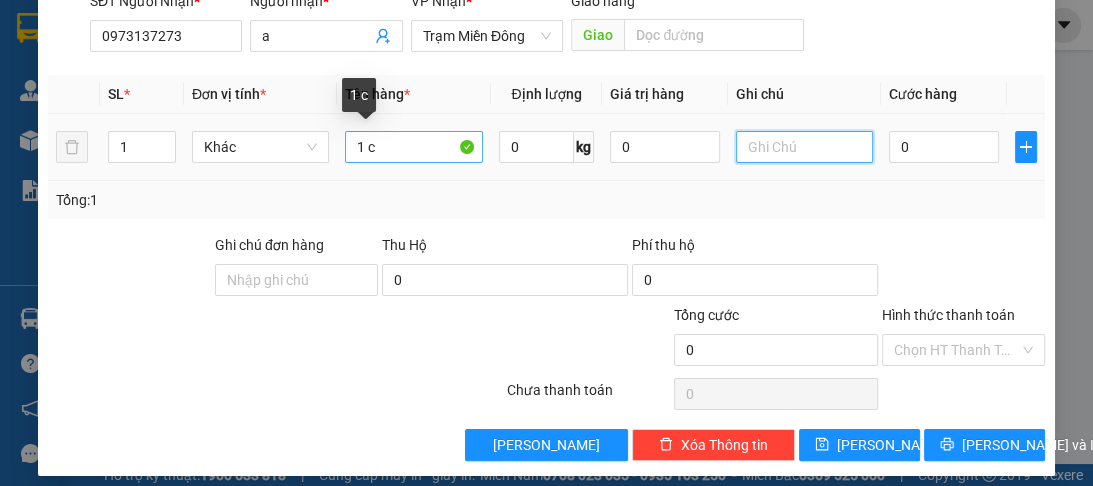 drag, startPoint x: 727, startPoint y: 154, endPoint x: 403, endPoint y: 145, distance: 324.12497 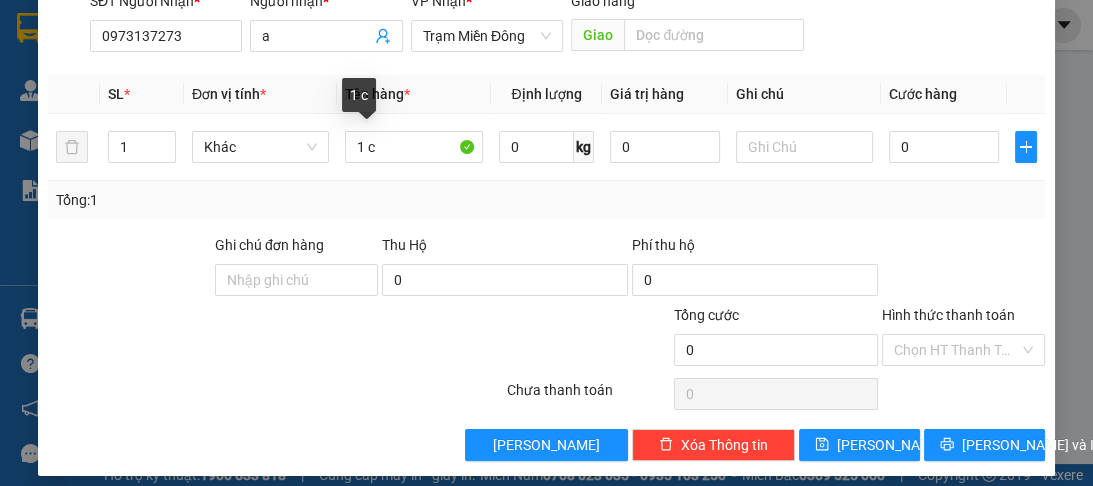 drag, startPoint x: 403, startPoint y: 145, endPoint x: 292, endPoint y: 413, distance: 290.07758 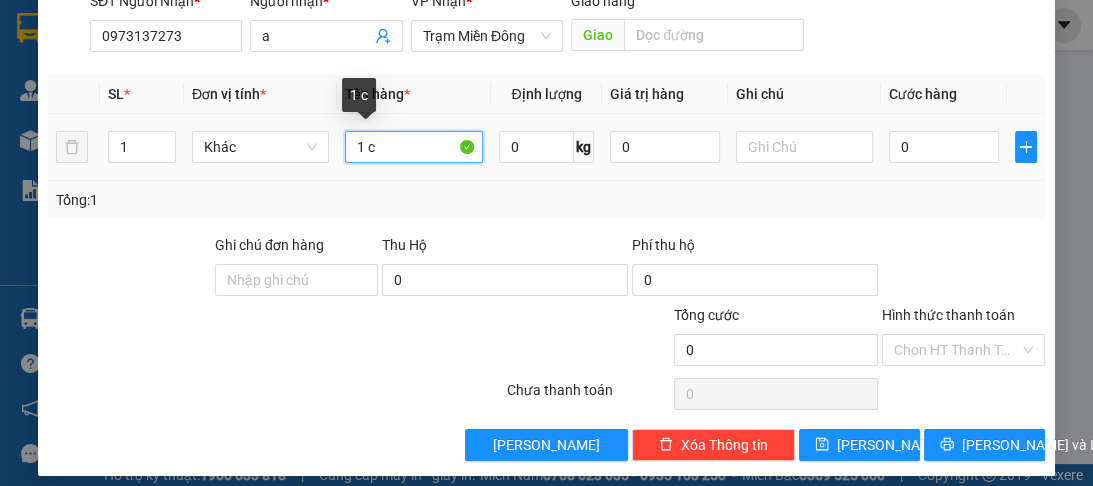 click on "1 c" at bounding box center [413, 147] 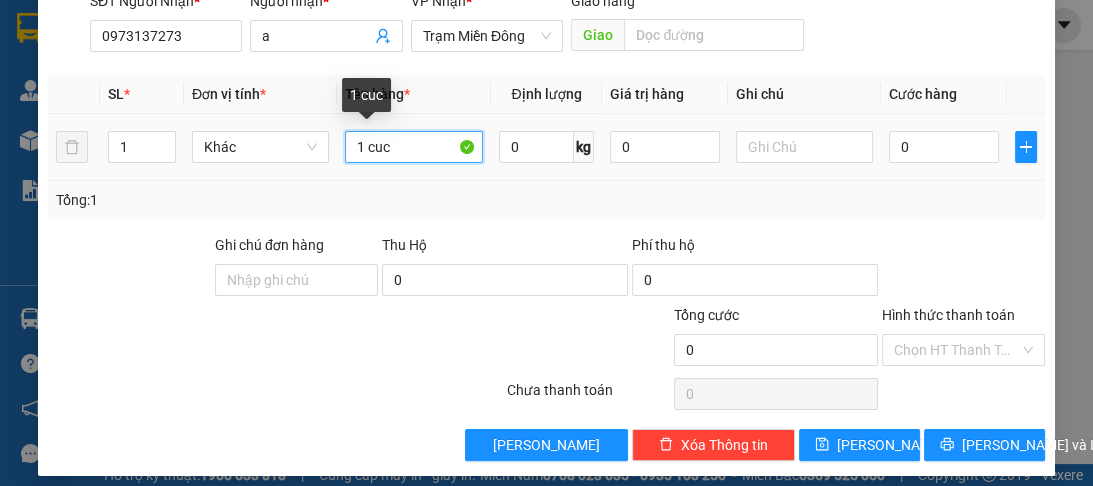 type on "1 cuc" 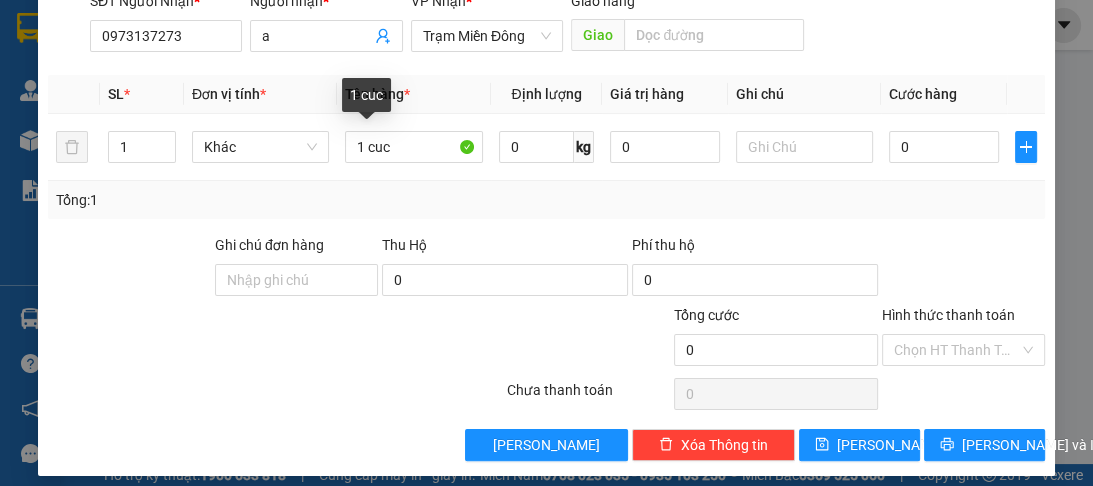 drag, startPoint x: 396, startPoint y: 161, endPoint x: 242, endPoint y: 376, distance: 264.46362 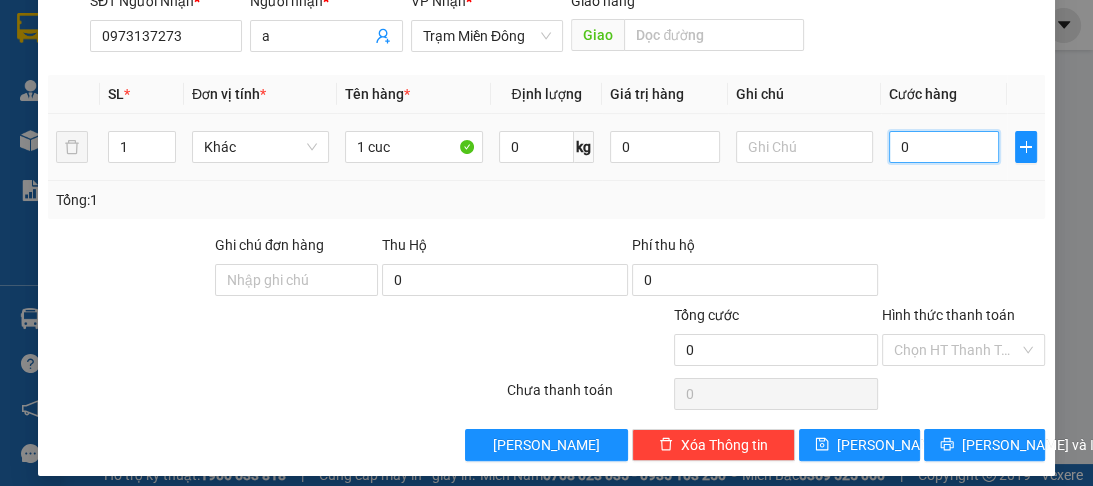 click on "0" at bounding box center (944, 147) 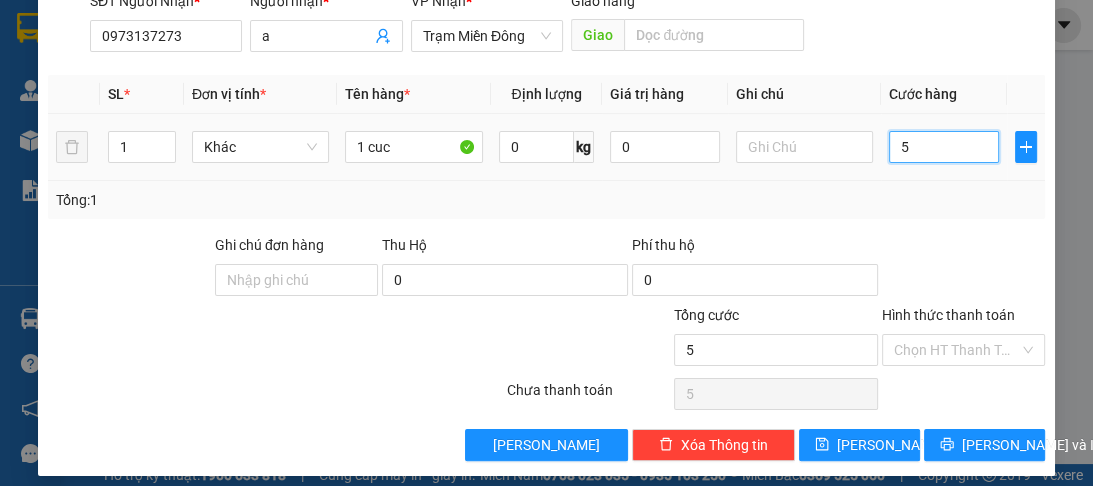 type on "50" 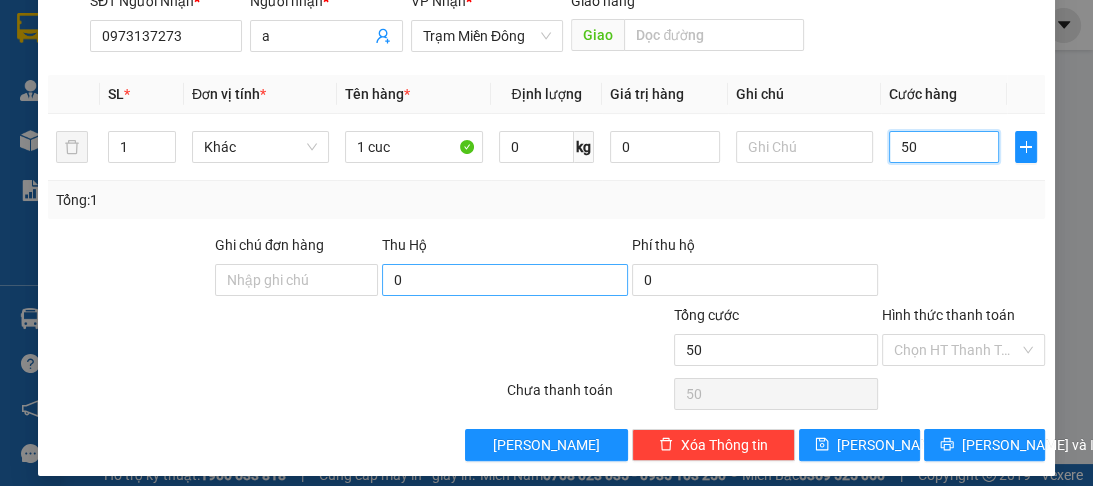 type on "50" 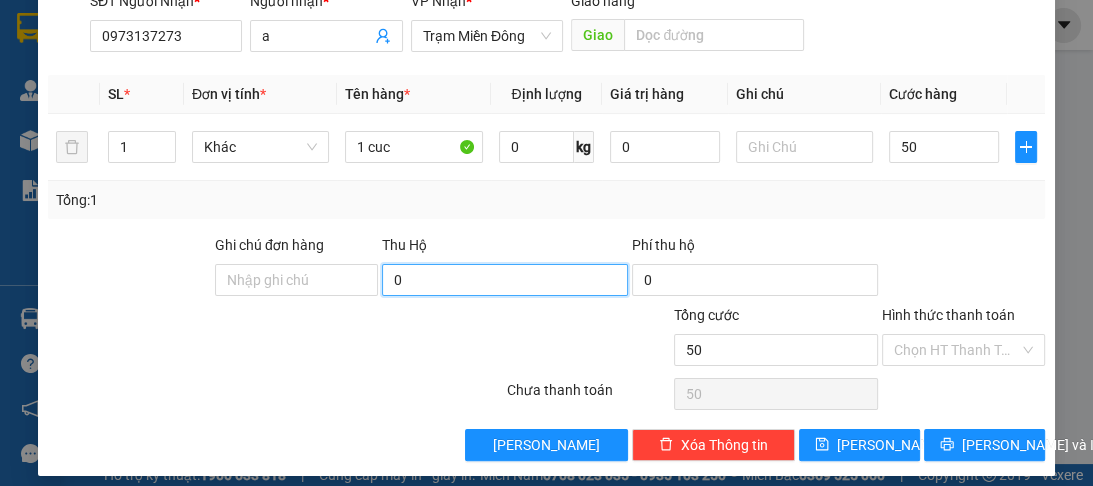 type on "50.000" 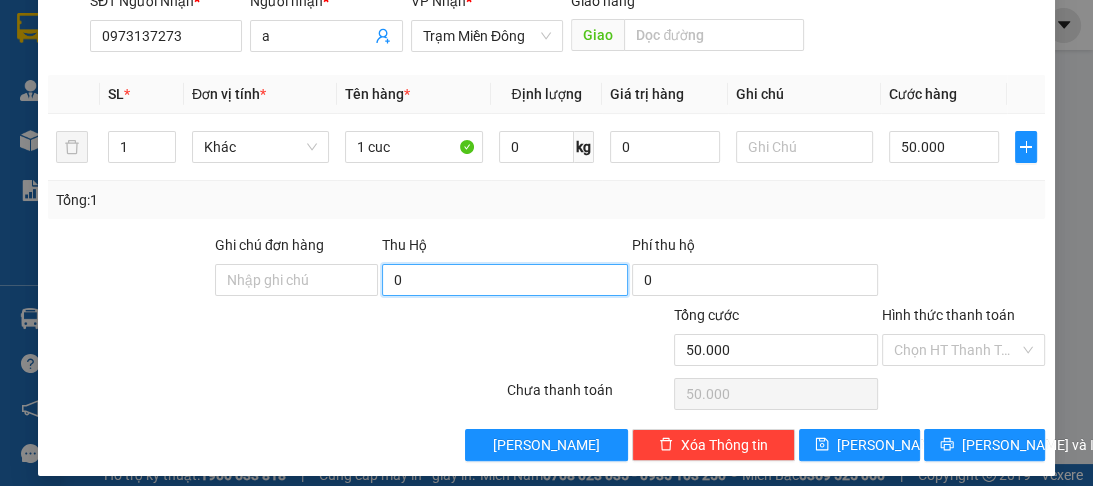 click on "0" at bounding box center (505, 280) 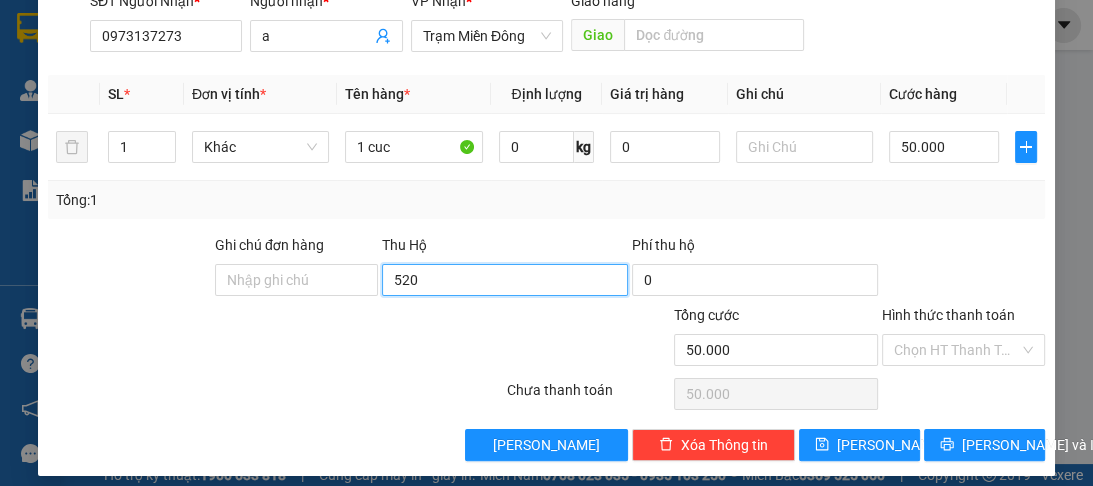 drag, startPoint x: 440, startPoint y: 281, endPoint x: 613, endPoint y: 307, distance: 174.94284 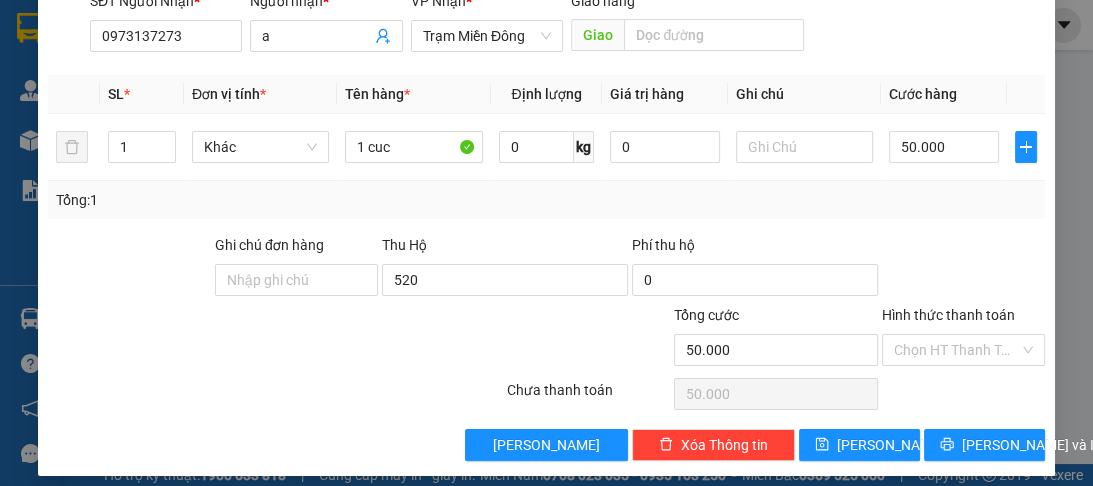 type on "520.000" 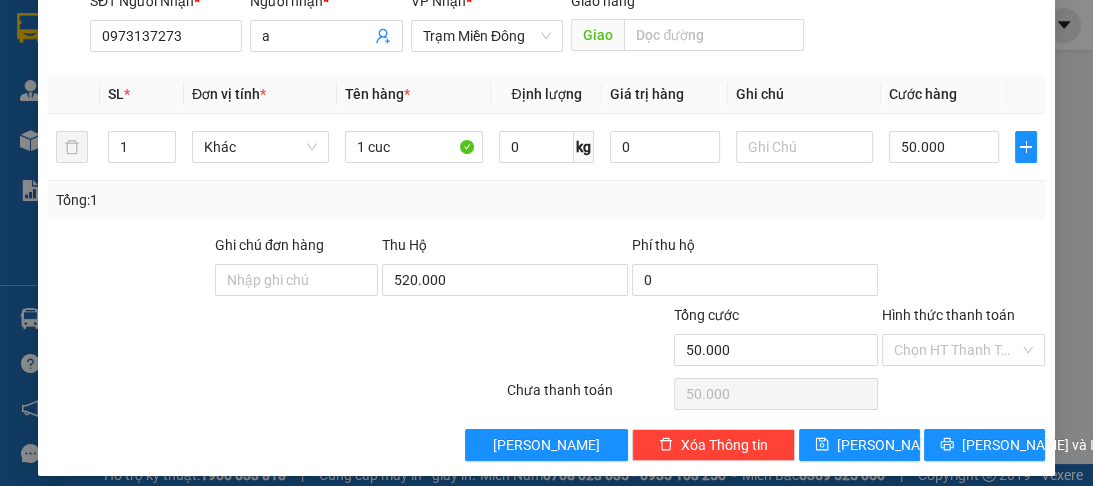 drag, startPoint x: 613, startPoint y: 307, endPoint x: 756, endPoint y: 376, distance: 158.77657 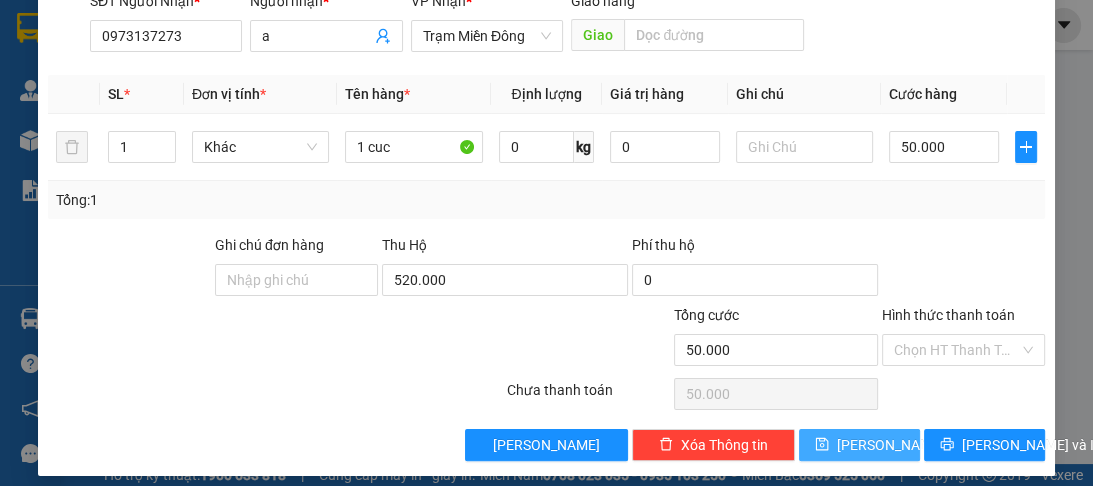 drag, startPoint x: 756, startPoint y: 376, endPoint x: 841, endPoint y: 438, distance: 105.20931 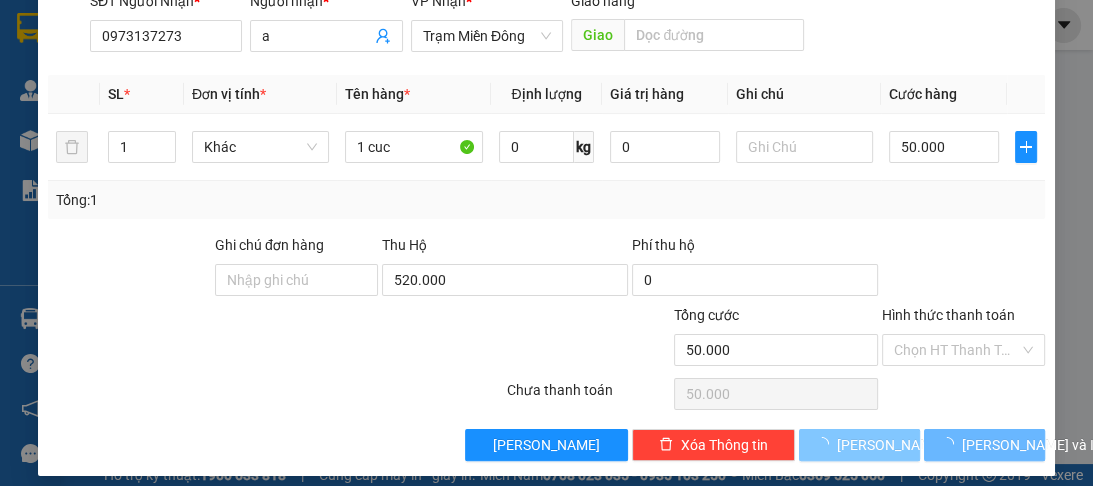 type 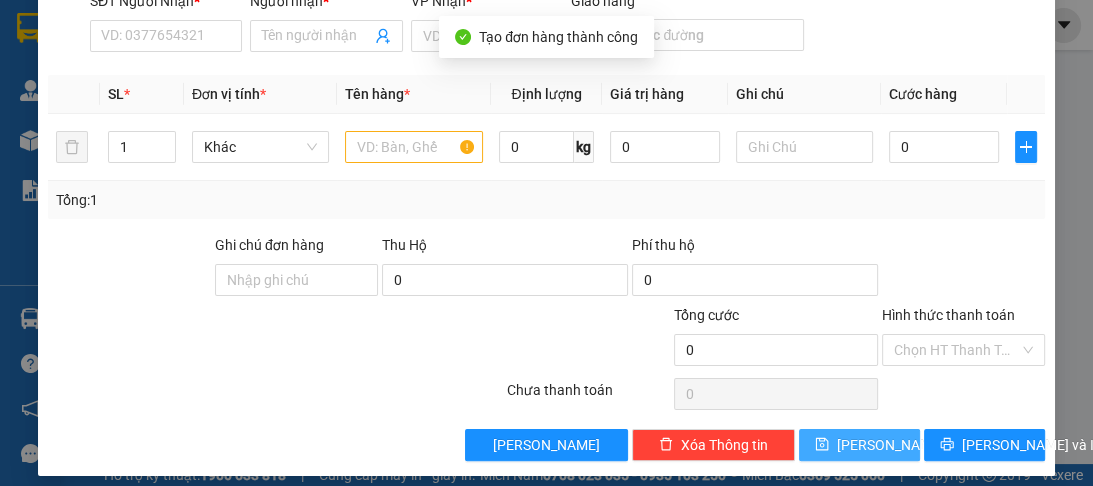 scroll, scrollTop: 0, scrollLeft: 0, axis: both 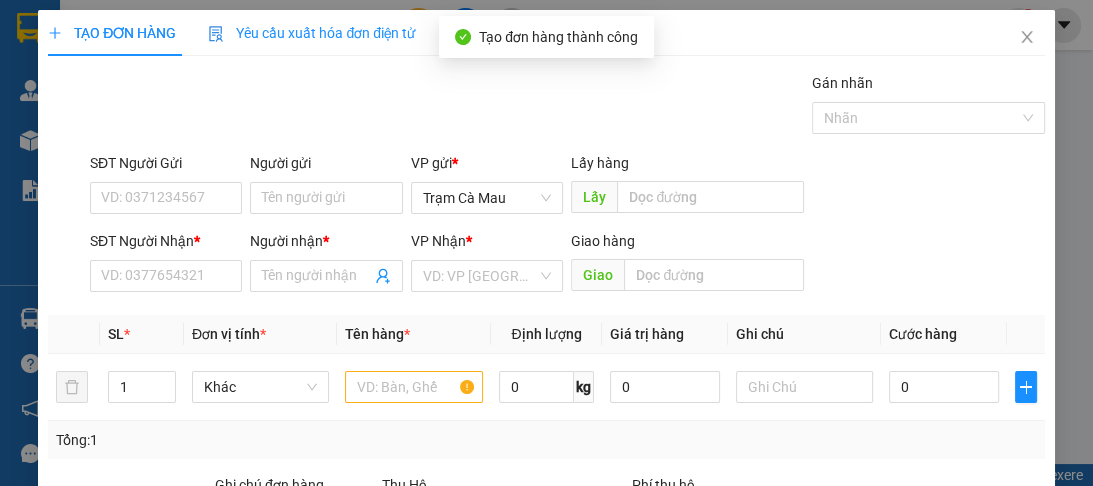 drag, startPoint x: 994, startPoint y: 226, endPoint x: 1019, endPoint y: 170, distance: 61.326992 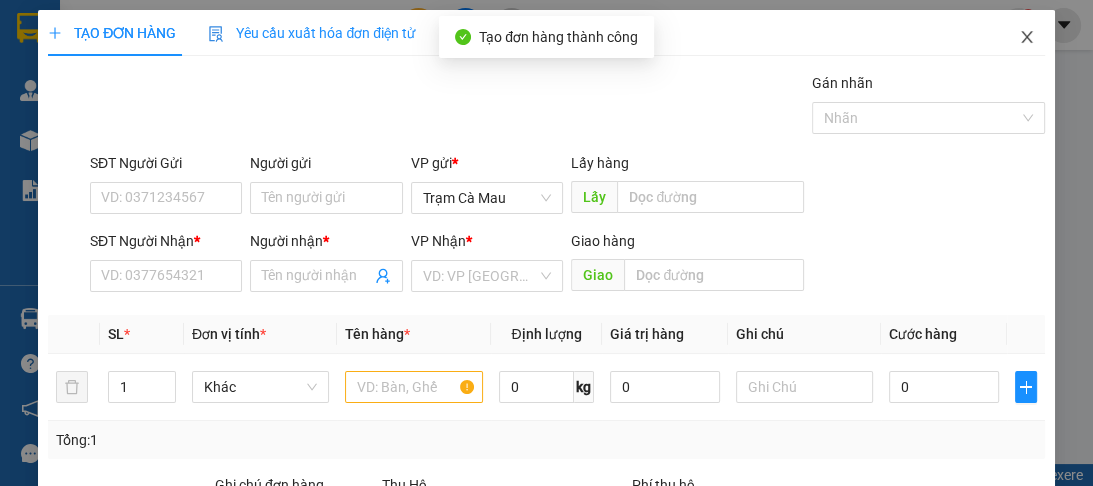 drag, startPoint x: 1019, startPoint y: 170, endPoint x: 996, endPoint y: 35, distance: 136.94525 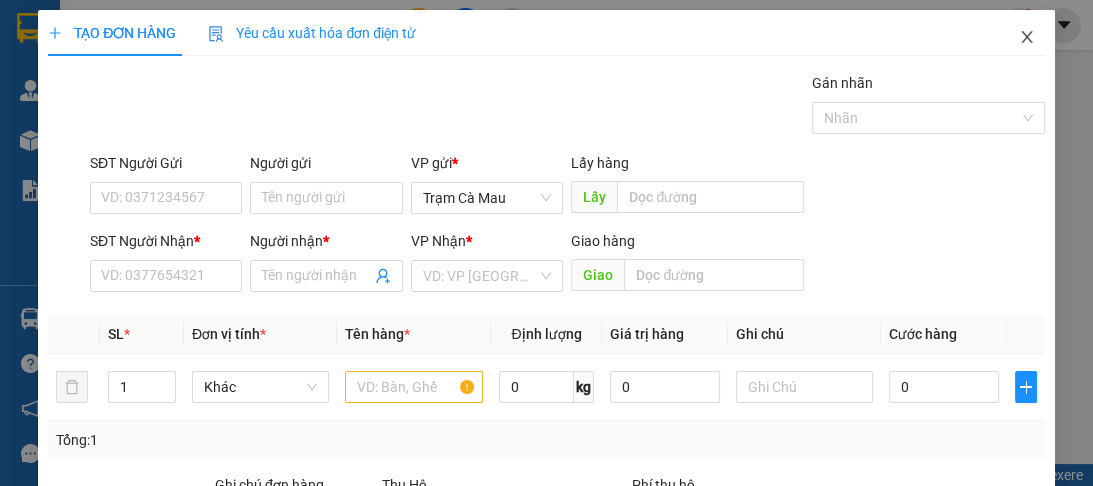 click 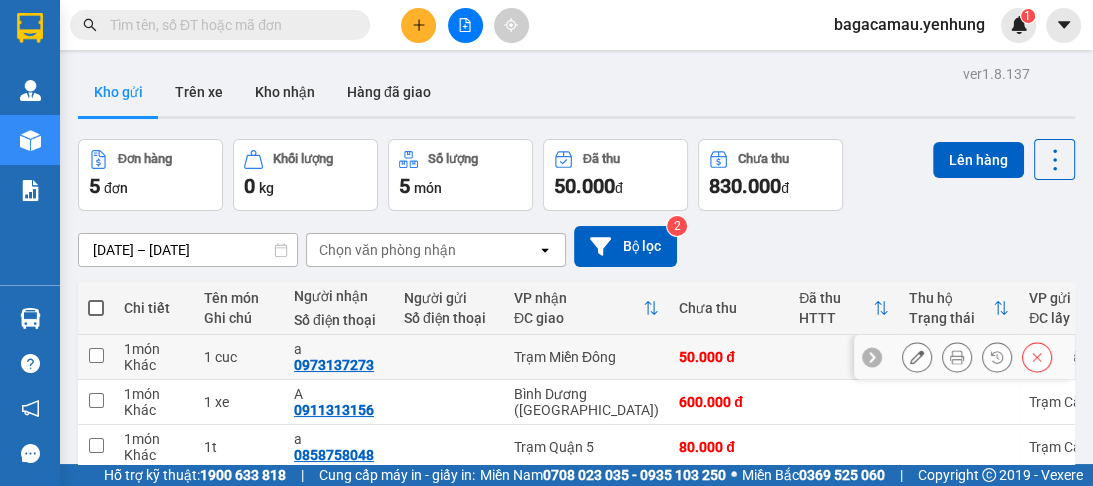 scroll, scrollTop: 160, scrollLeft: 0, axis: vertical 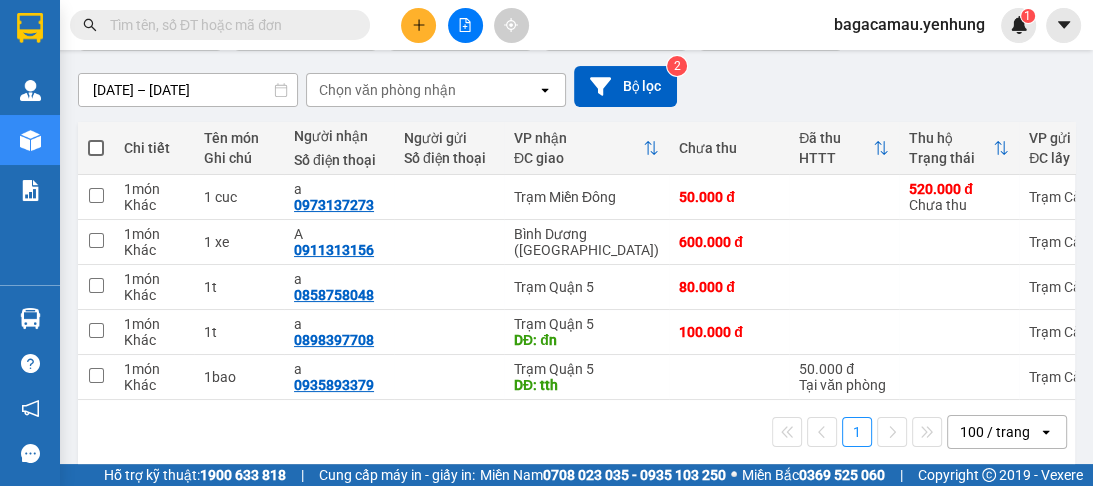 click at bounding box center (96, 148) 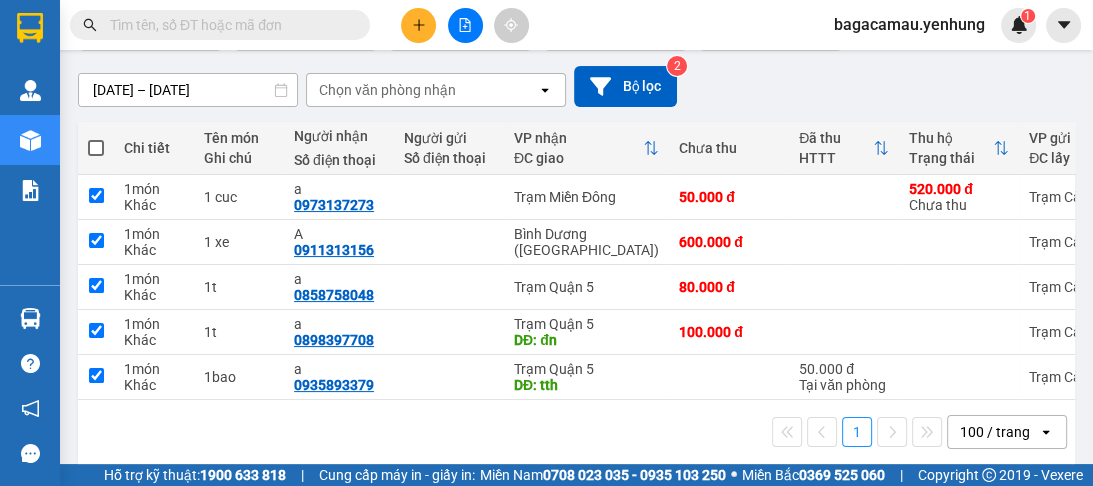 checkbox on "true" 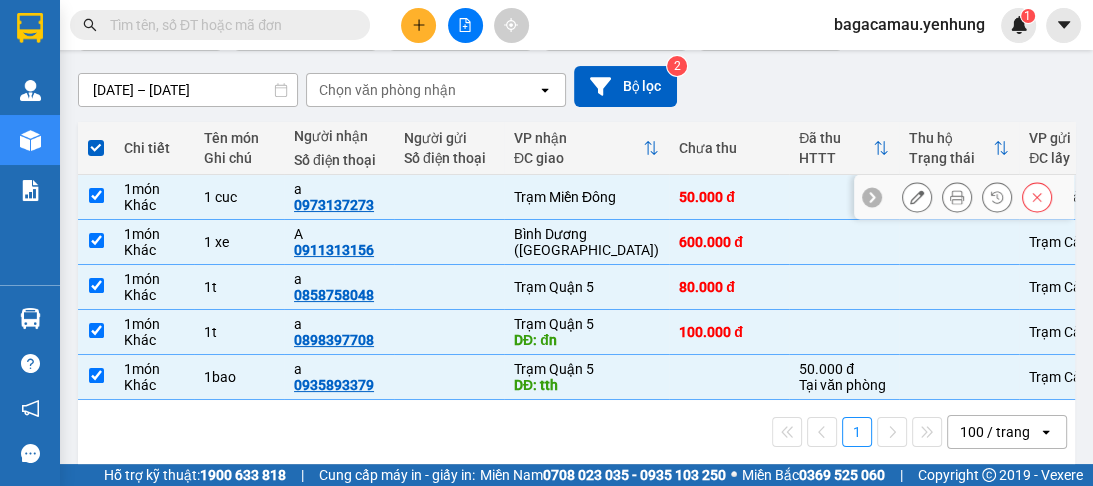 scroll, scrollTop: 0, scrollLeft: 0, axis: both 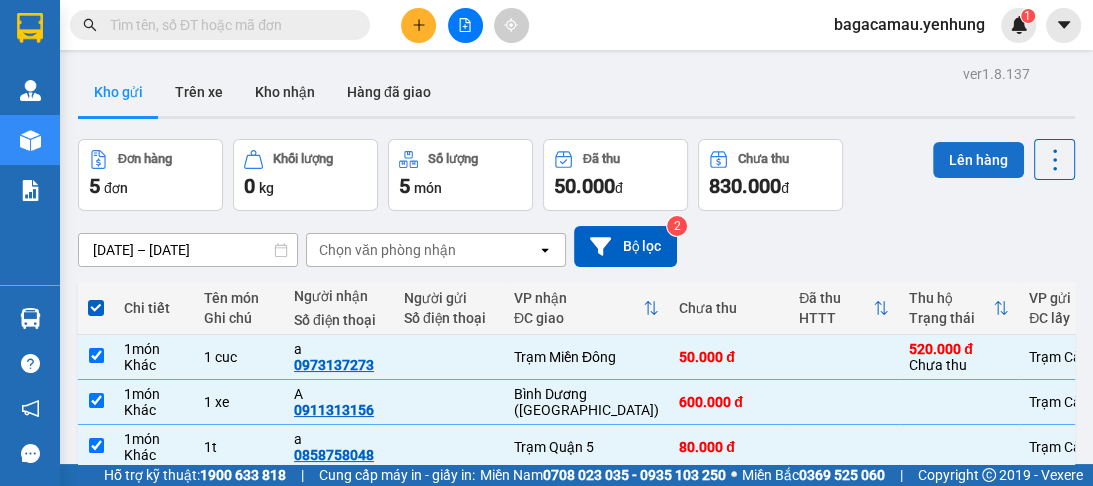 click on "Lên hàng" at bounding box center (978, 160) 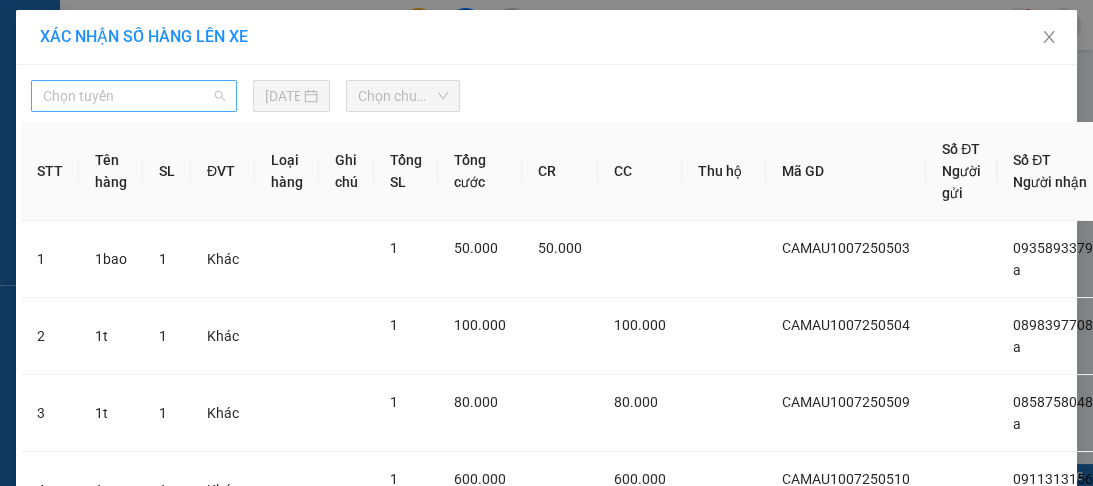 click on "Chọn tuyến" at bounding box center [134, 96] 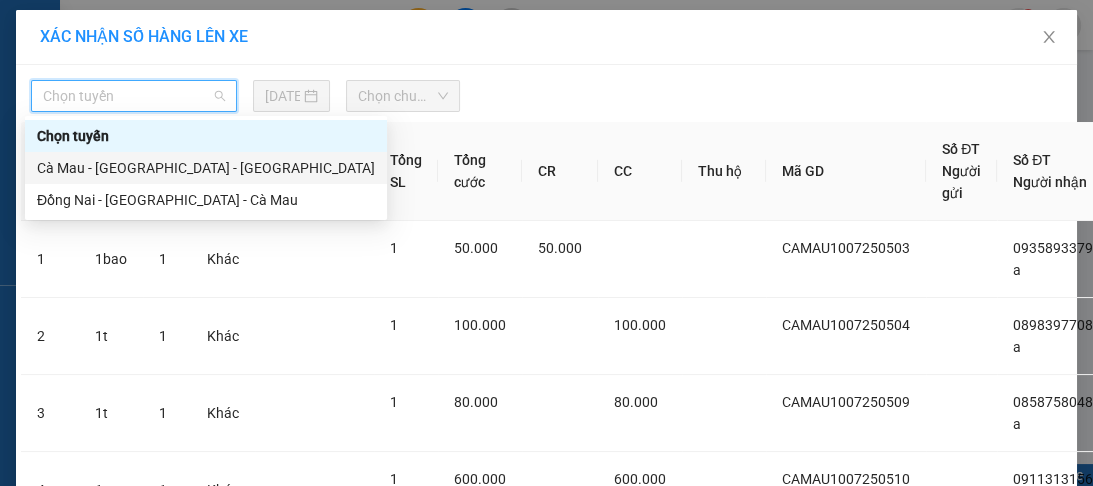 click on "Cà Mau - Sài Gòn - Đồng Nai" at bounding box center [206, 168] 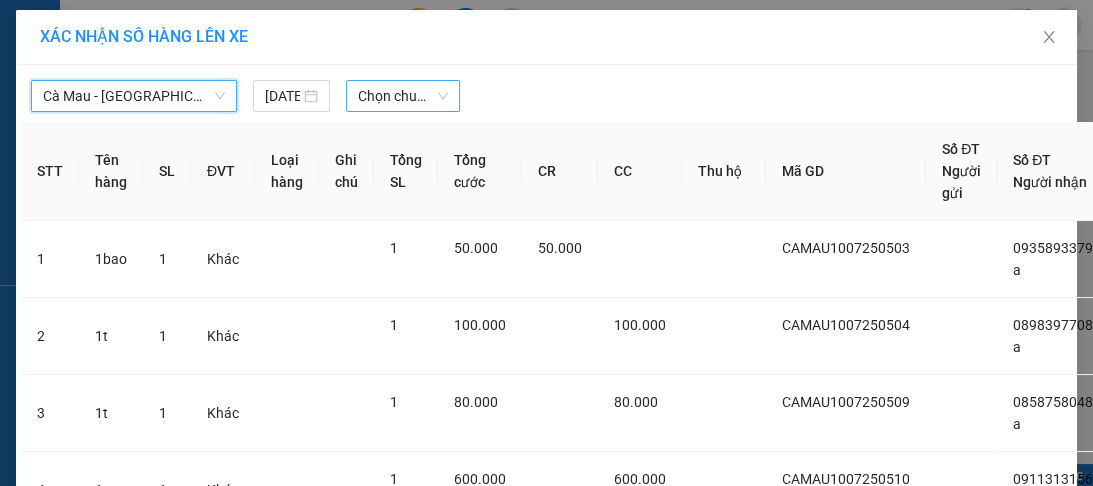 click on "Chọn chuyến" at bounding box center (403, 96) 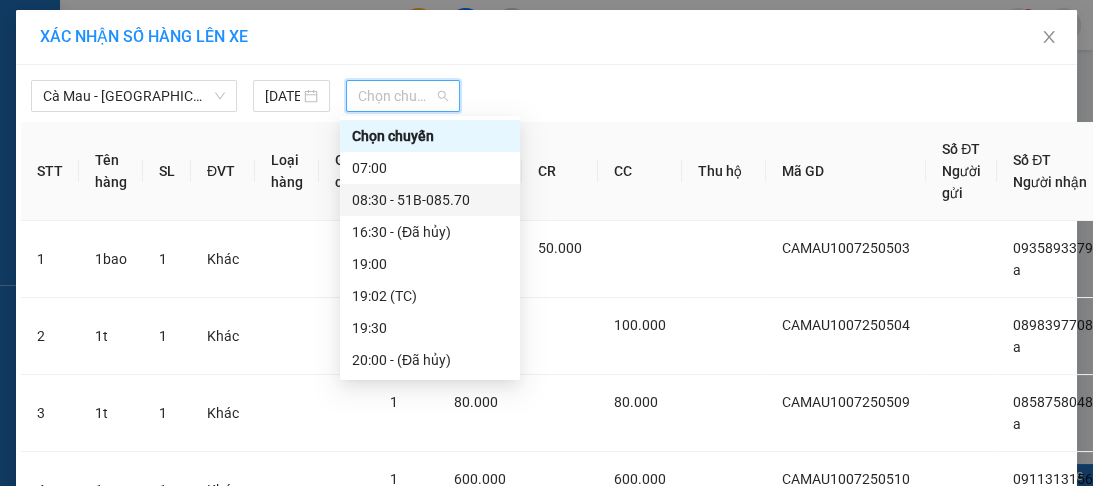 click on "08:30     - 51B-085.70" at bounding box center (430, 200) 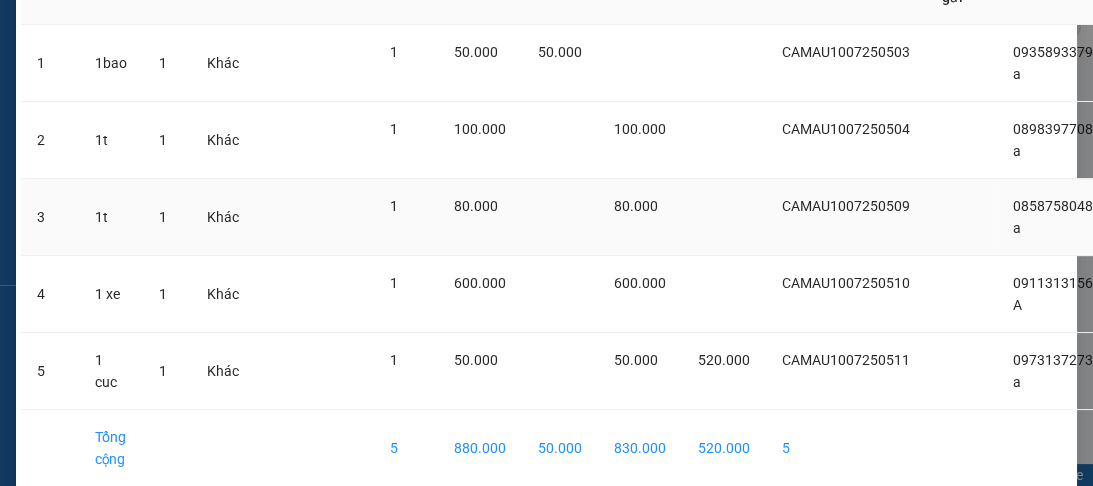 scroll, scrollTop: 343, scrollLeft: 0, axis: vertical 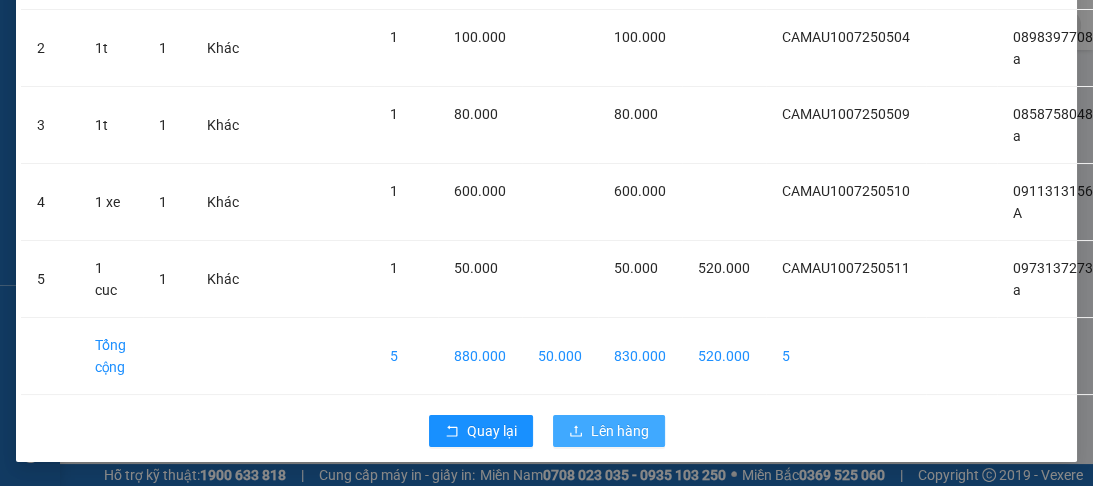 click on "Lên hàng" at bounding box center [609, 431] 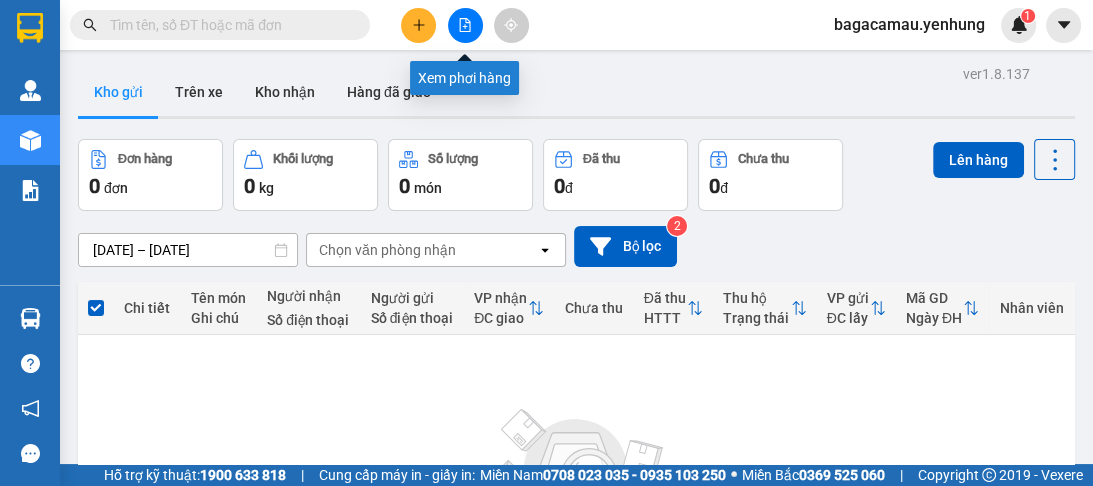 click at bounding box center [465, 25] 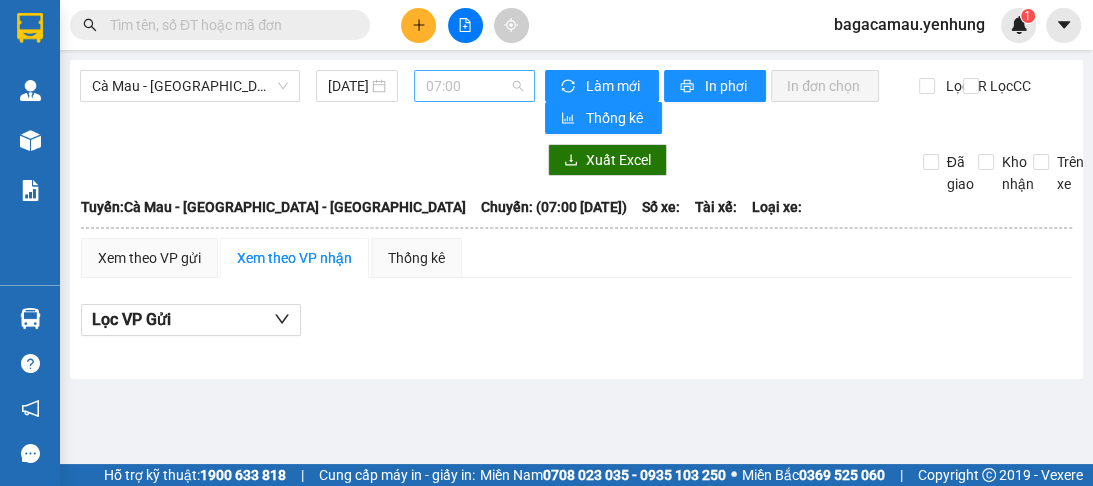 click on "07:00" at bounding box center [474, 86] 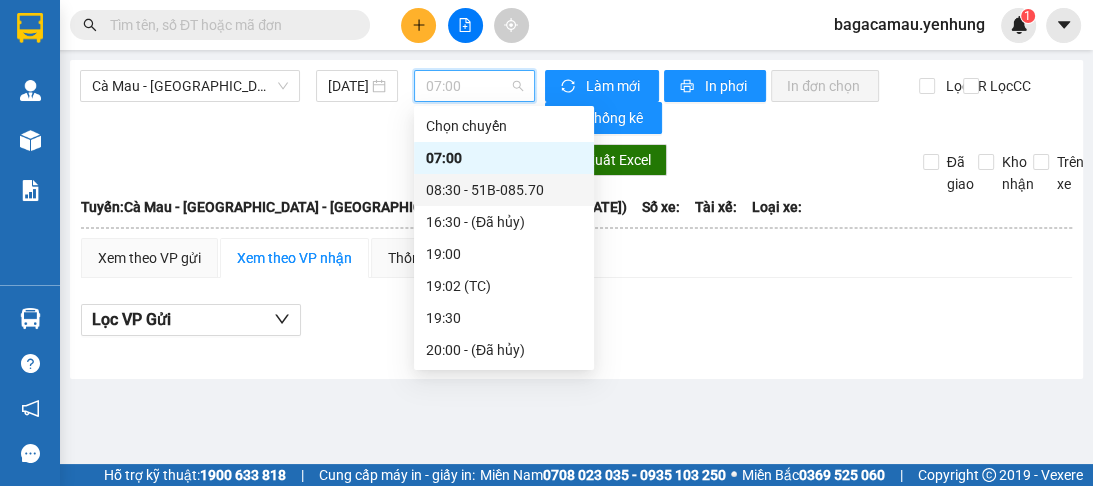 click on "08:30     - 51B-085.70" at bounding box center (504, 190) 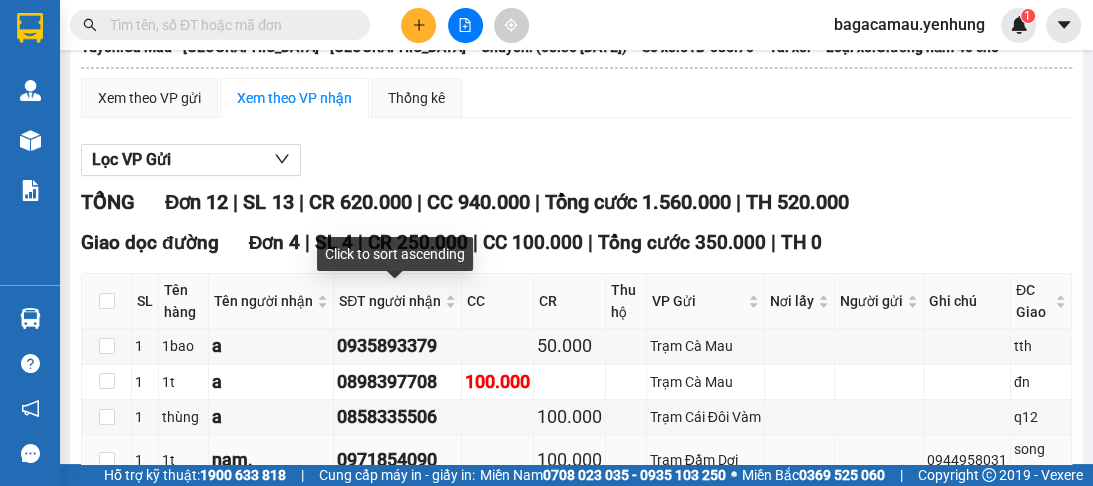 scroll, scrollTop: 320, scrollLeft: 0, axis: vertical 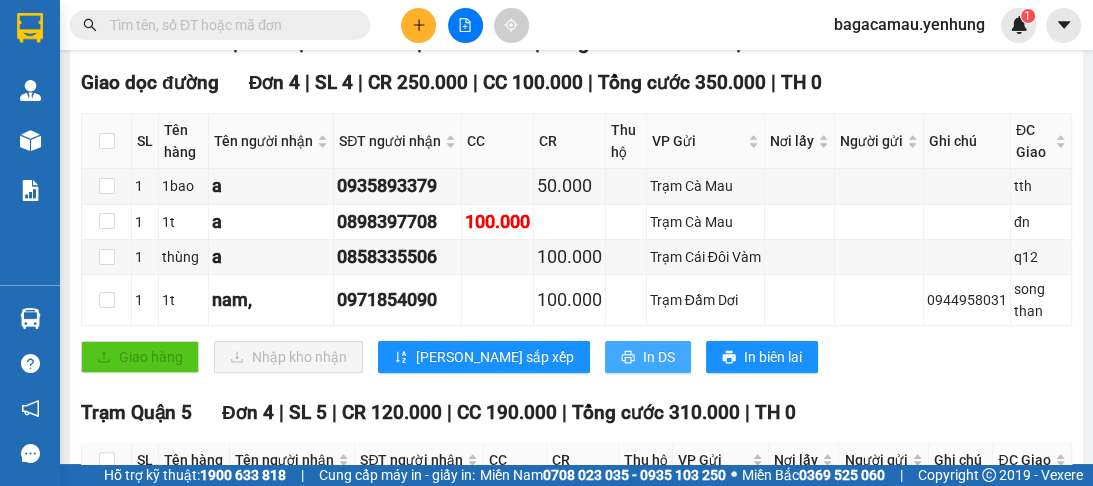 click on "In DS" at bounding box center (659, 357) 